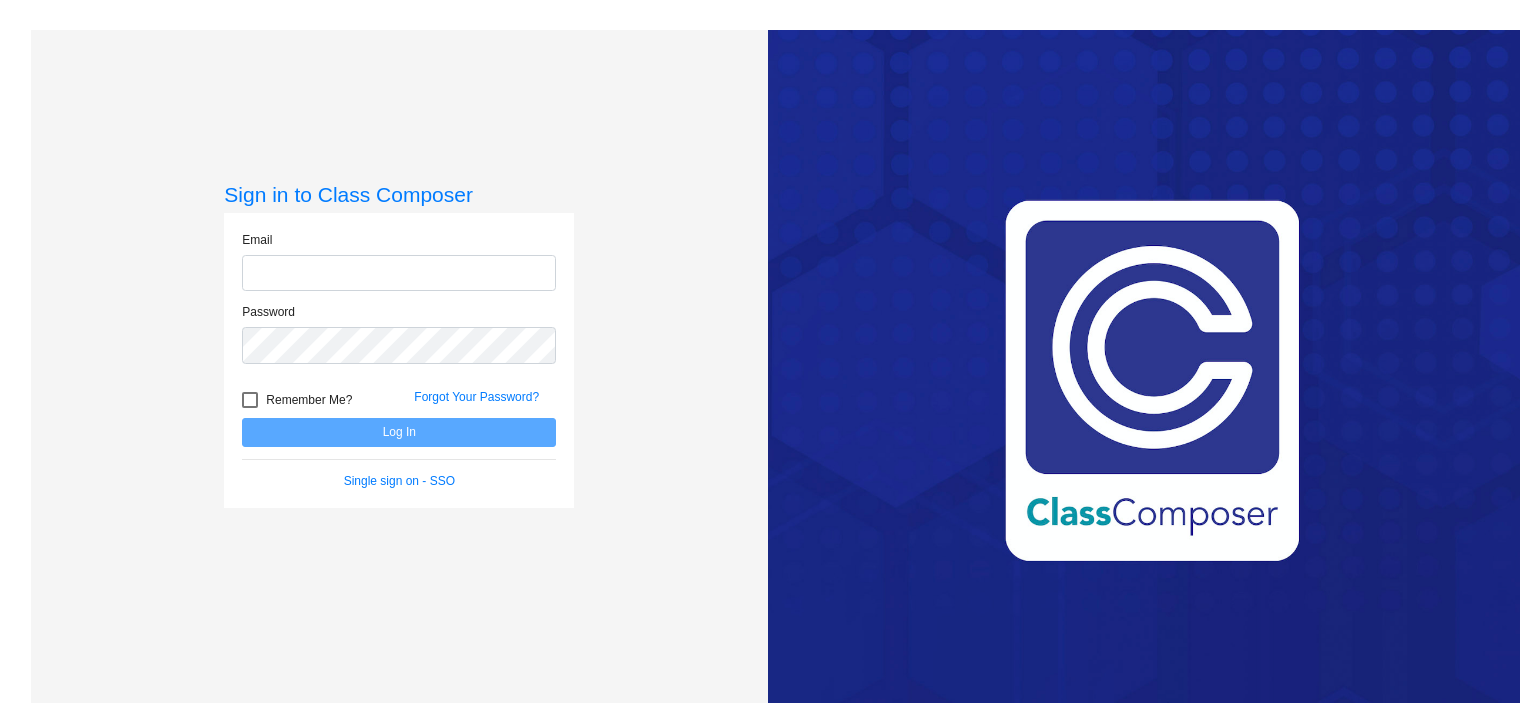 scroll, scrollTop: 0, scrollLeft: 0, axis: both 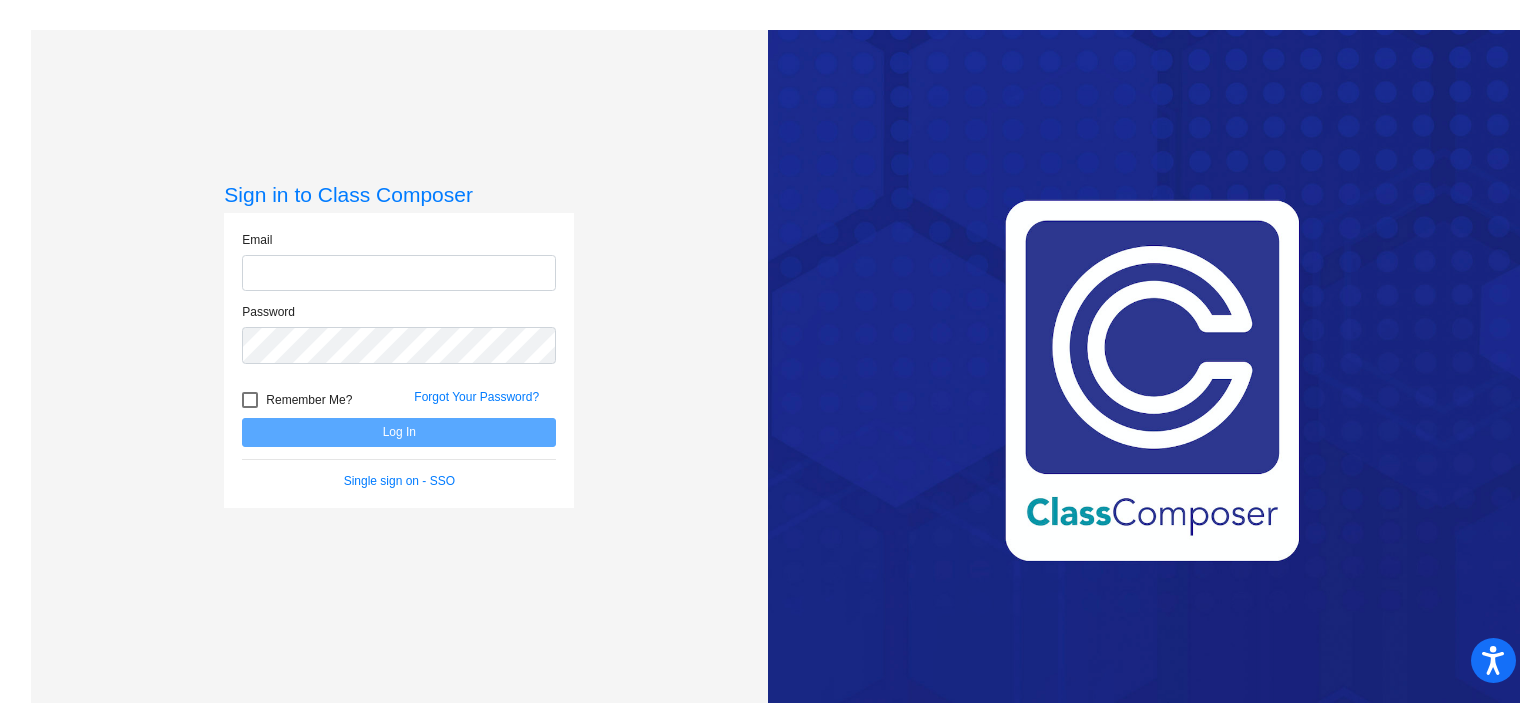type on "[EMAIL_ADDRESS][DOMAIN_NAME]" 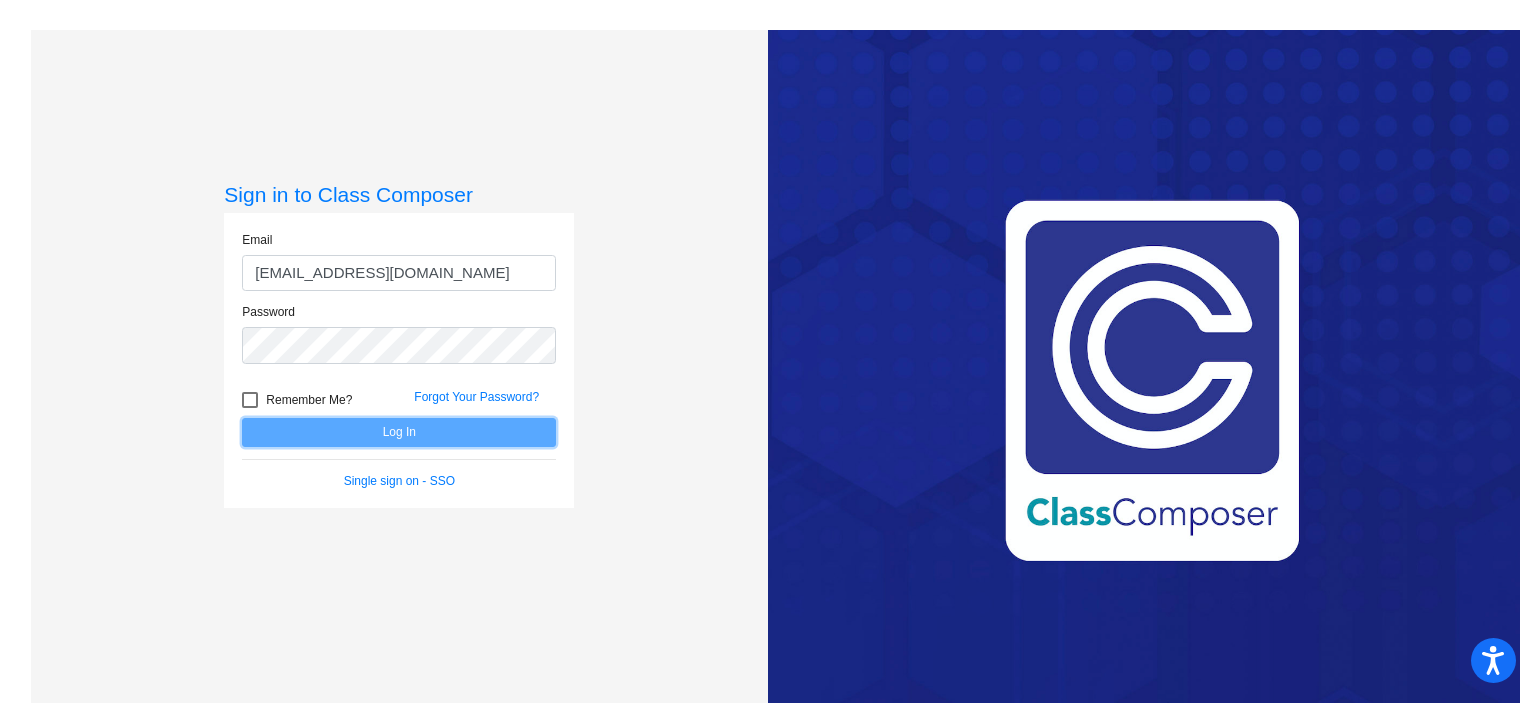 click on "Log In" 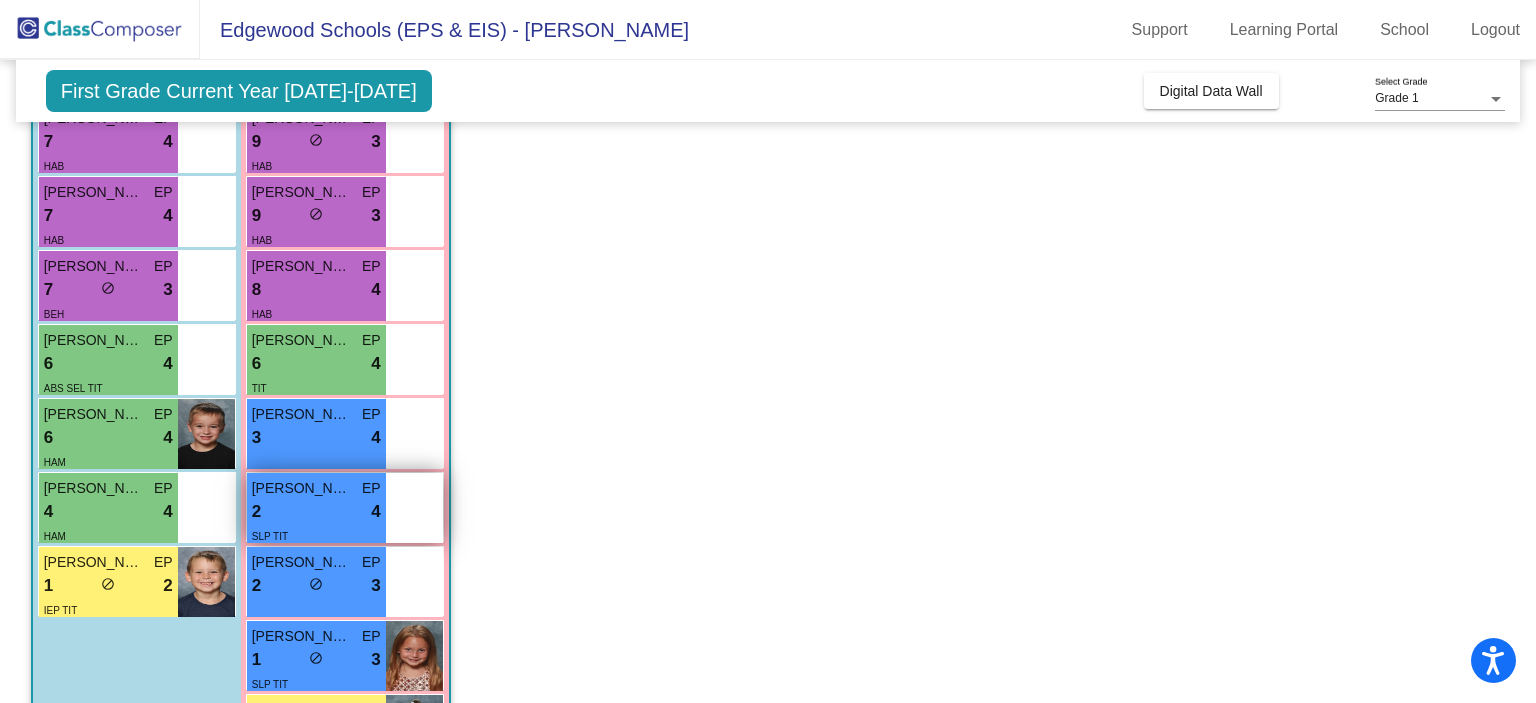scroll, scrollTop: 684, scrollLeft: 0, axis: vertical 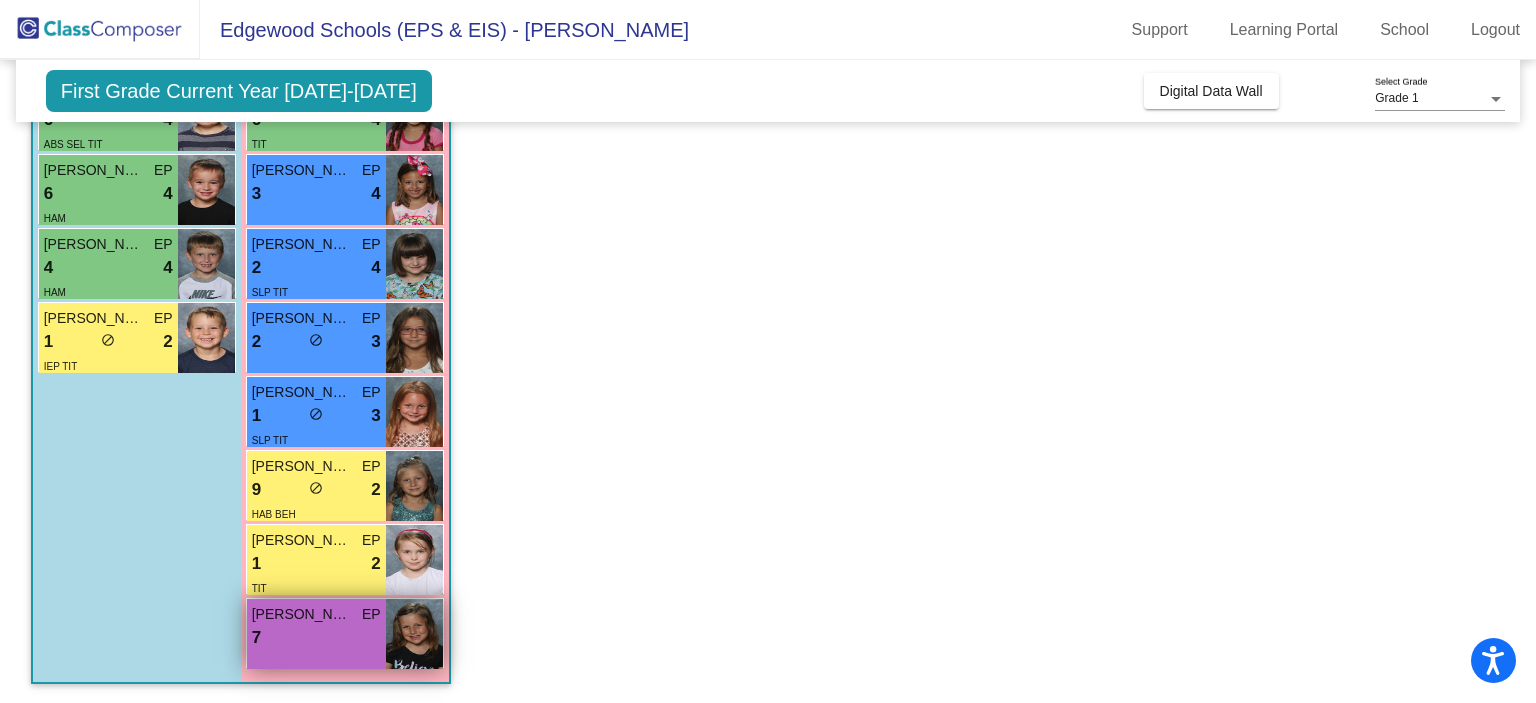 click on "[PERSON_NAME] EP 7 lock do_not_disturb_alt" at bounding box center [316, 634] 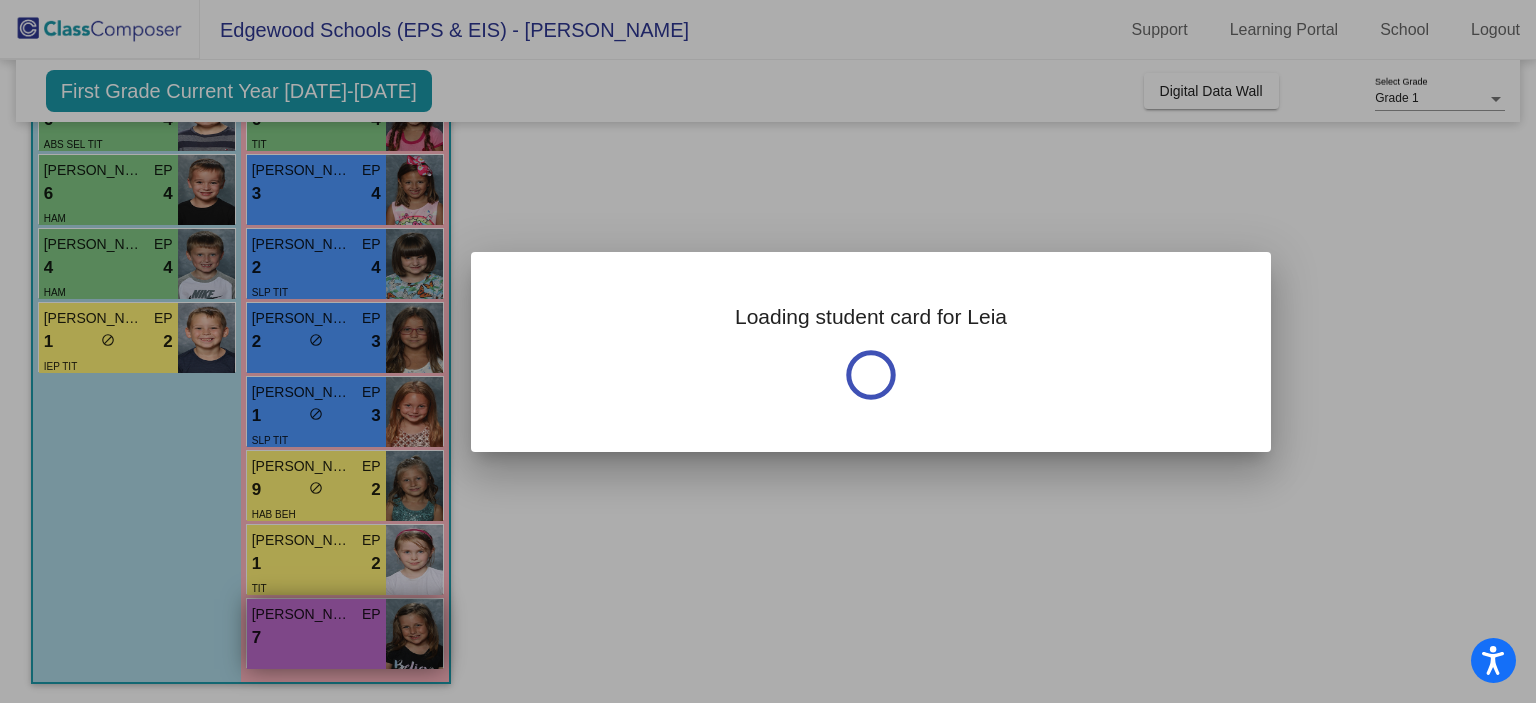 click at bounding box center [768, 351] 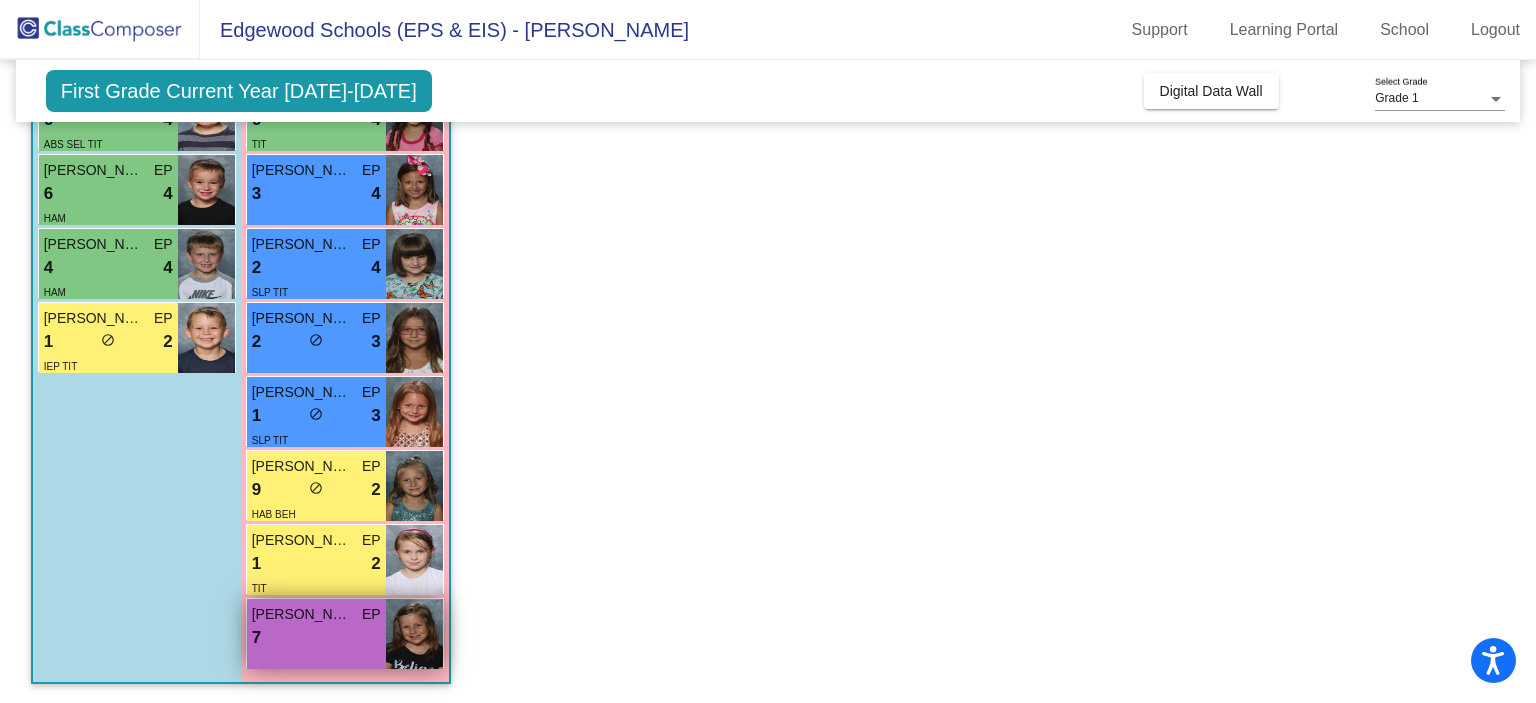 click on "[PERSON_NAME] EP 7 lock do_not_disturb_alt" at bounding box center [316, 634] 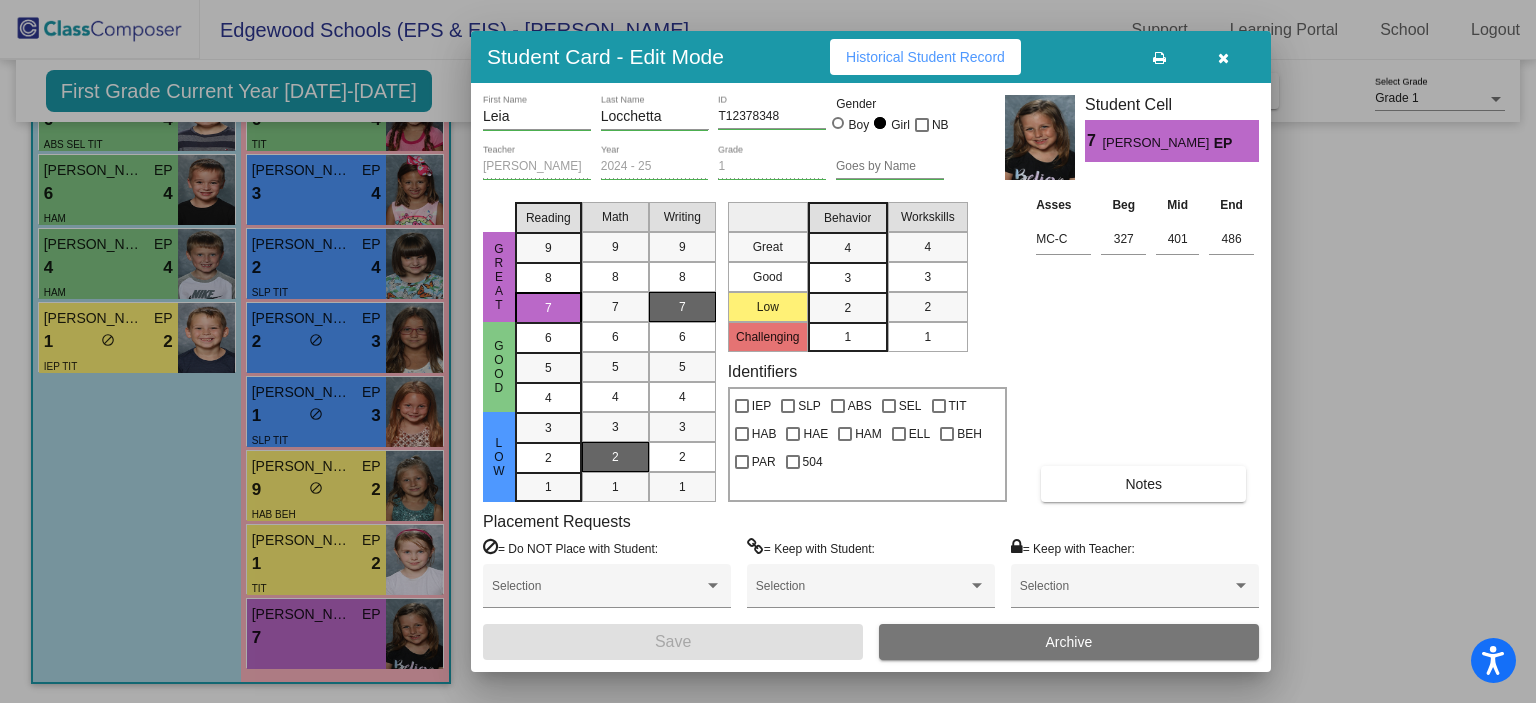 click on "3" at bounding box center (847, 248) 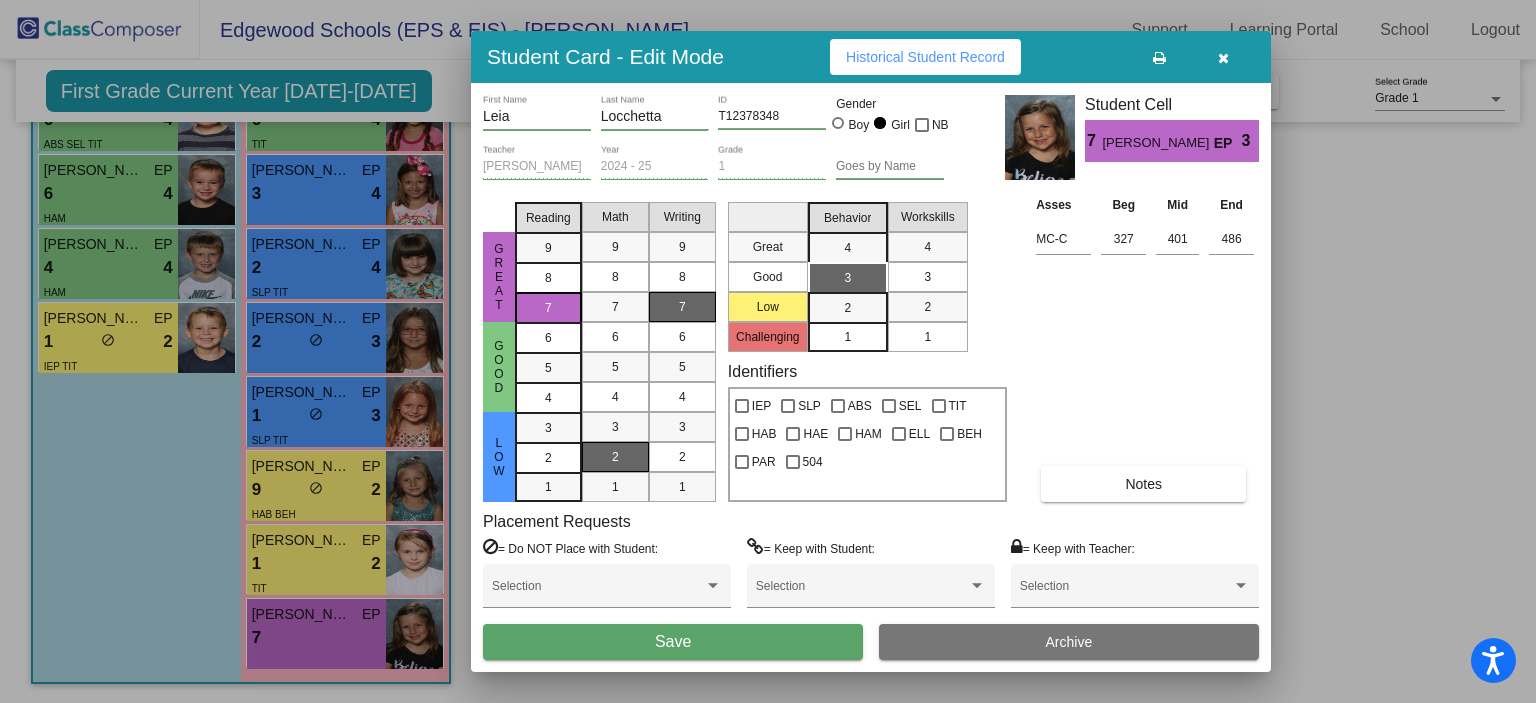 click on "3" at bounding box center [927, 277] 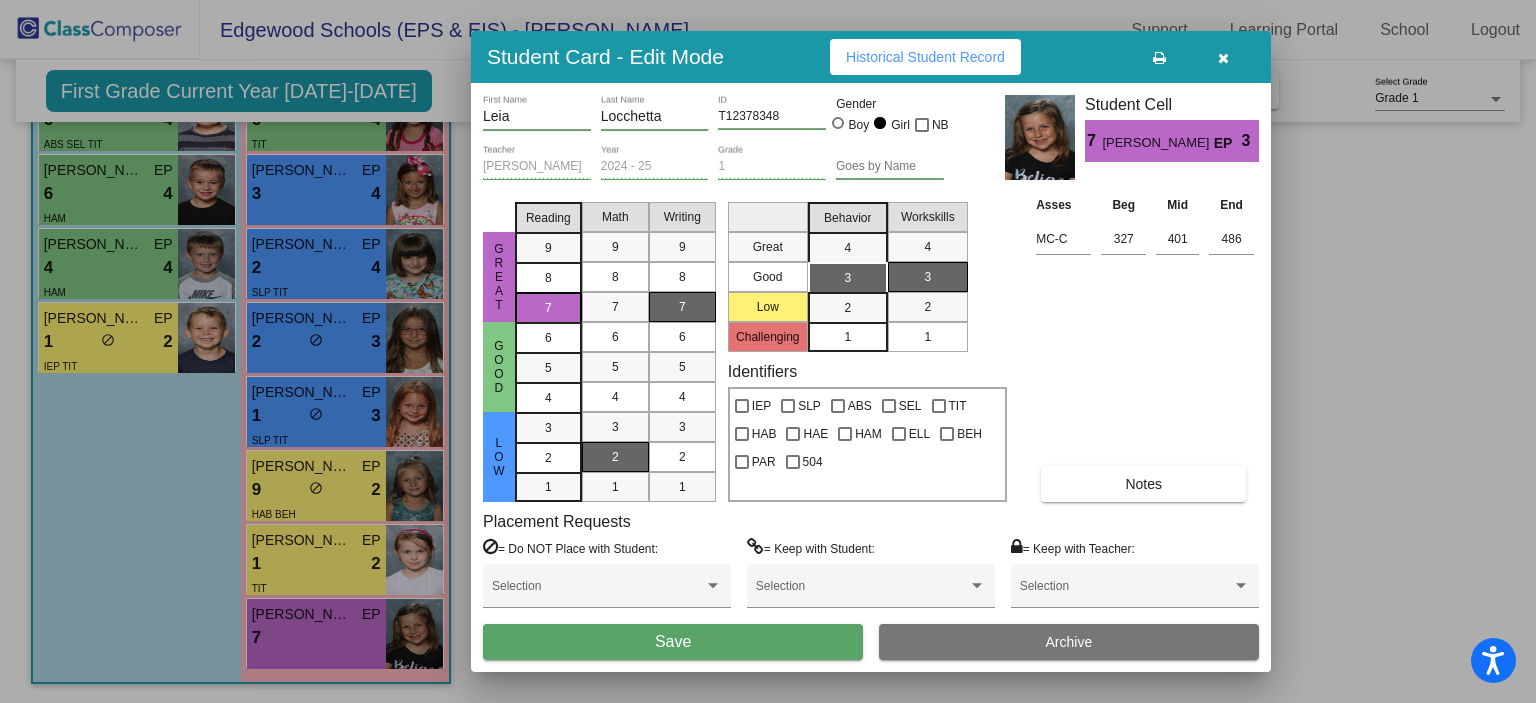 click on "Save" at bounding box center [673, 642] 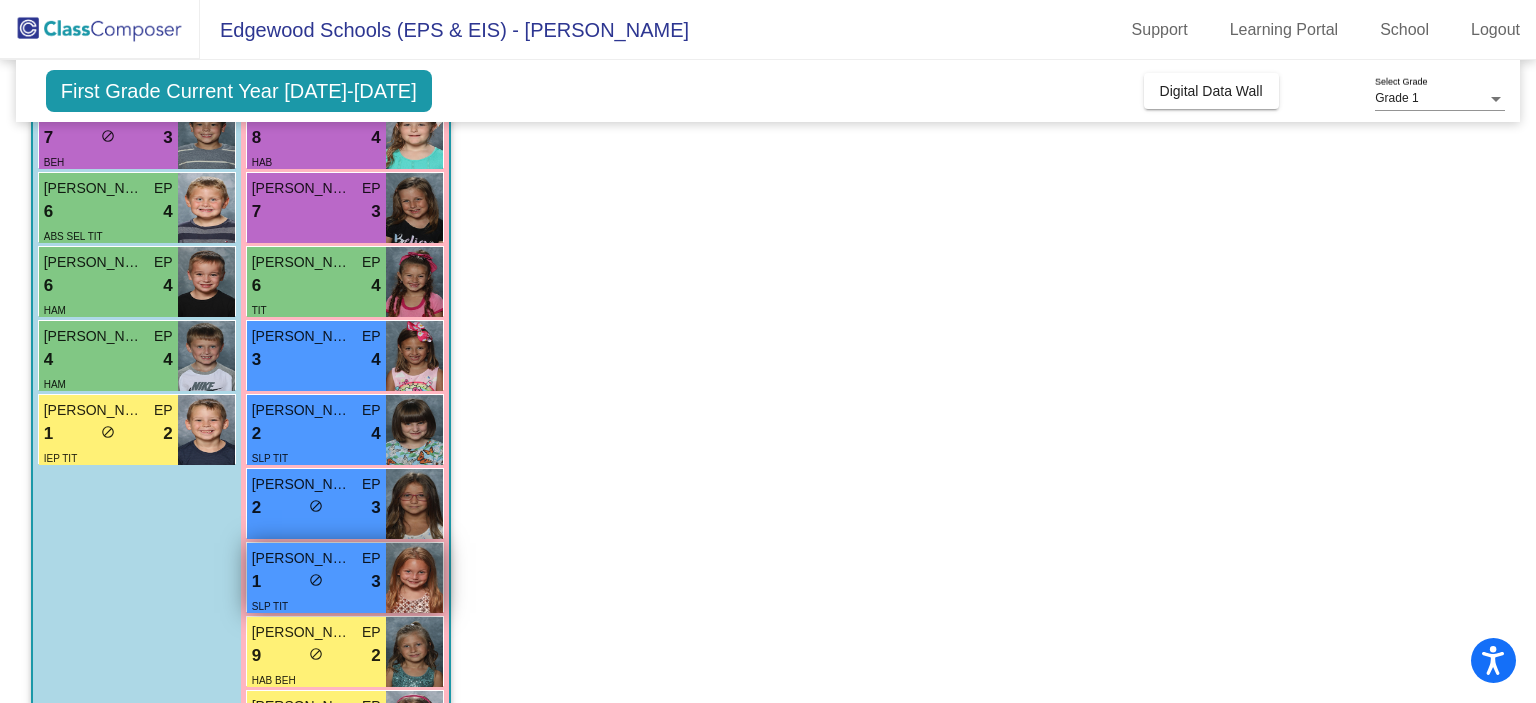 scroll, scrollTop: 591, scrollLeft: 0, axis: vertical 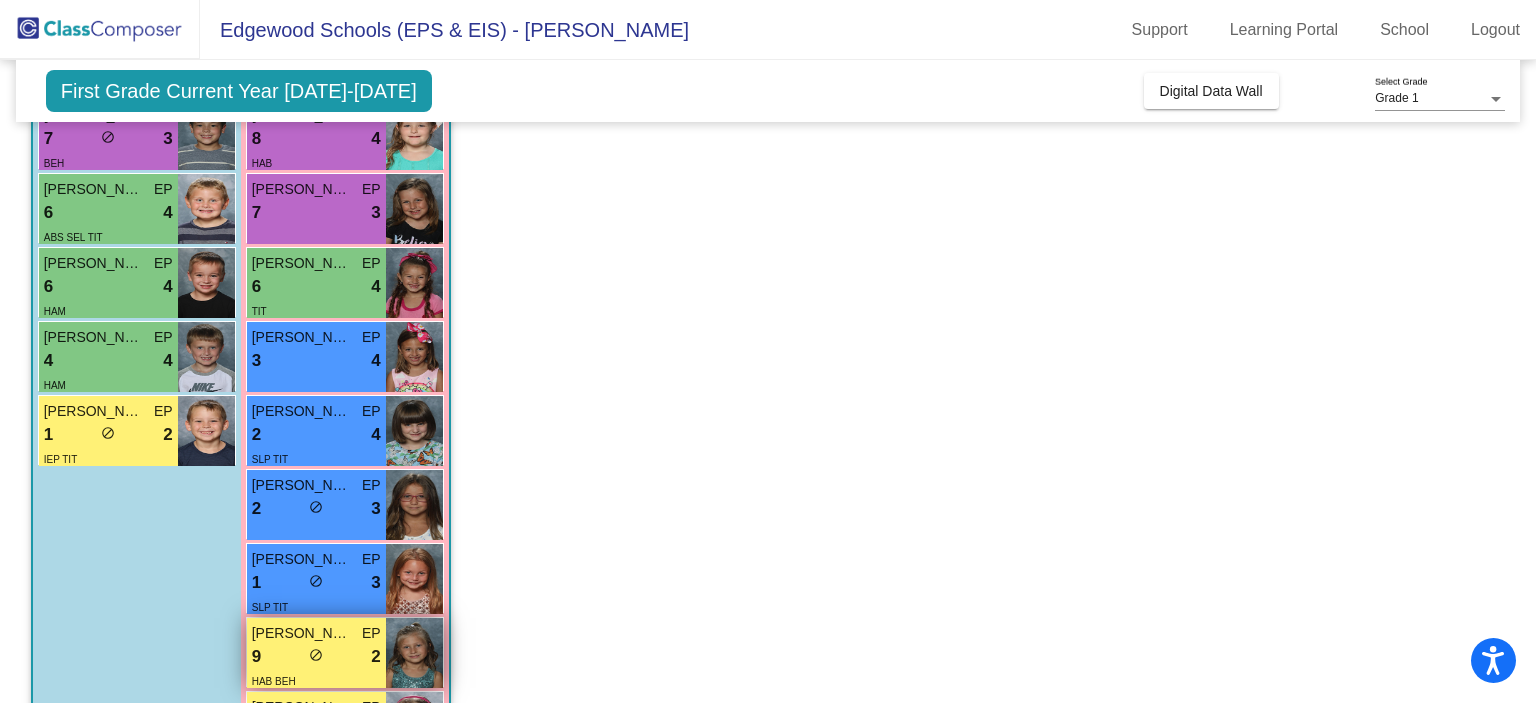 click on "9 lock do_not_disturb_alt 2" at bounding box center (316, 657) 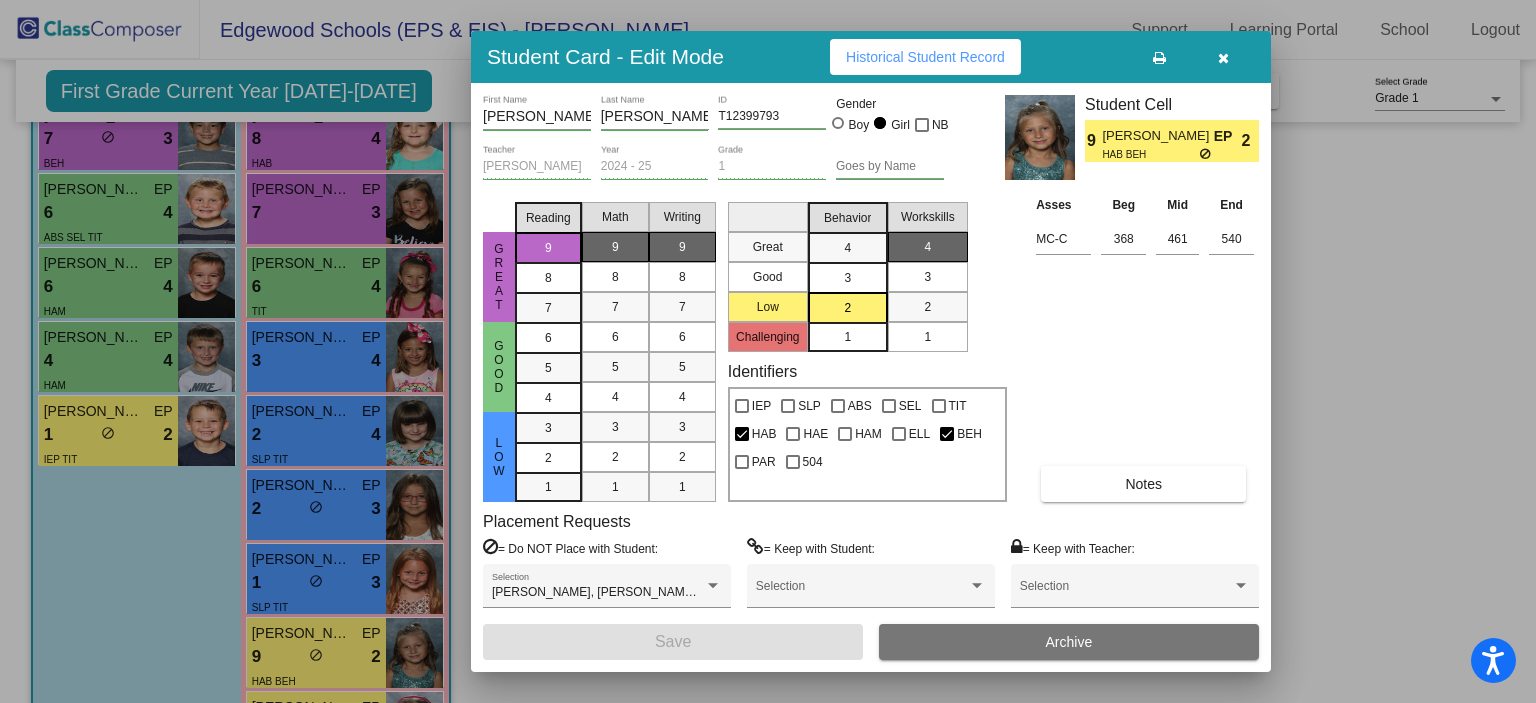 click on "Notes" at bounding box center (1143, 484) 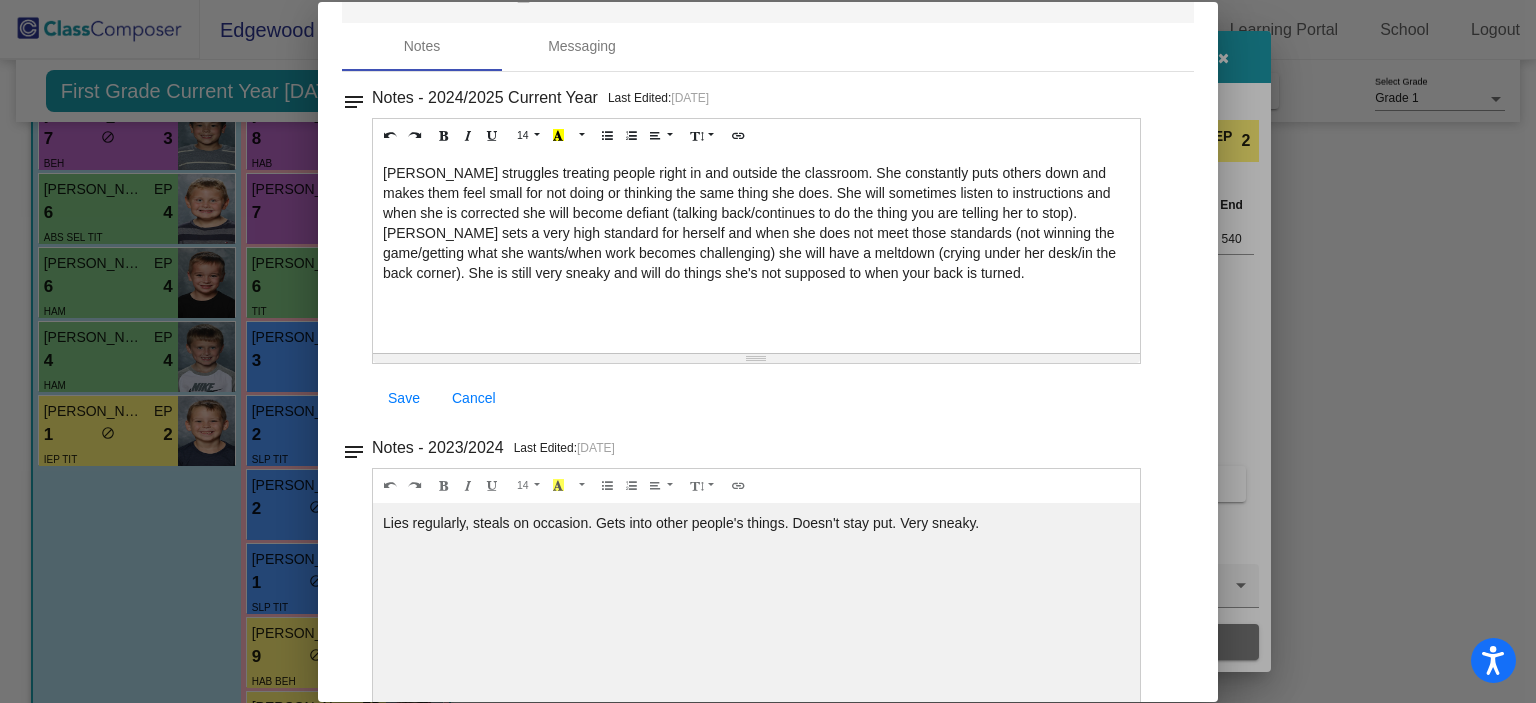 scroll, scrollTop: 76, scrollLeft: 0, axis: vertical 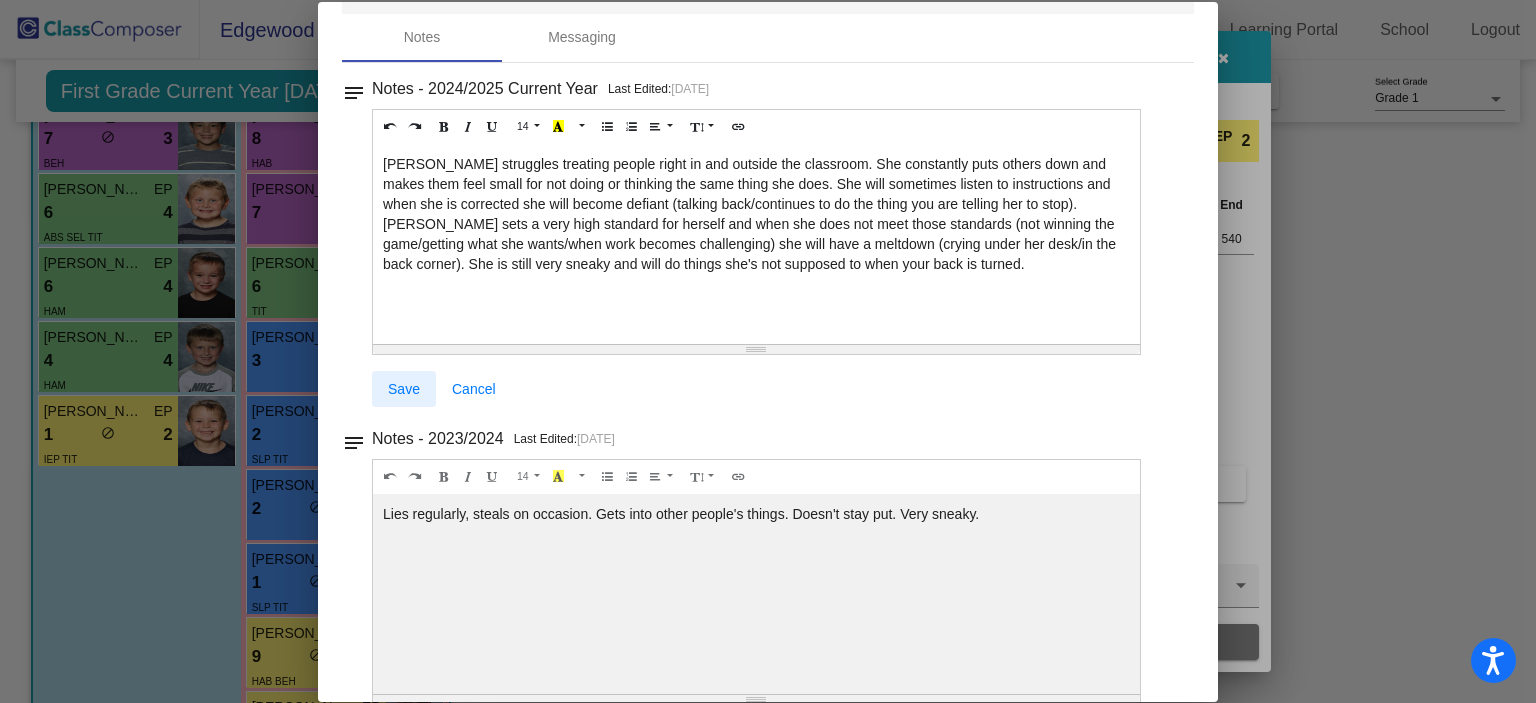 click on "Save" at bounding box center (404, 389) 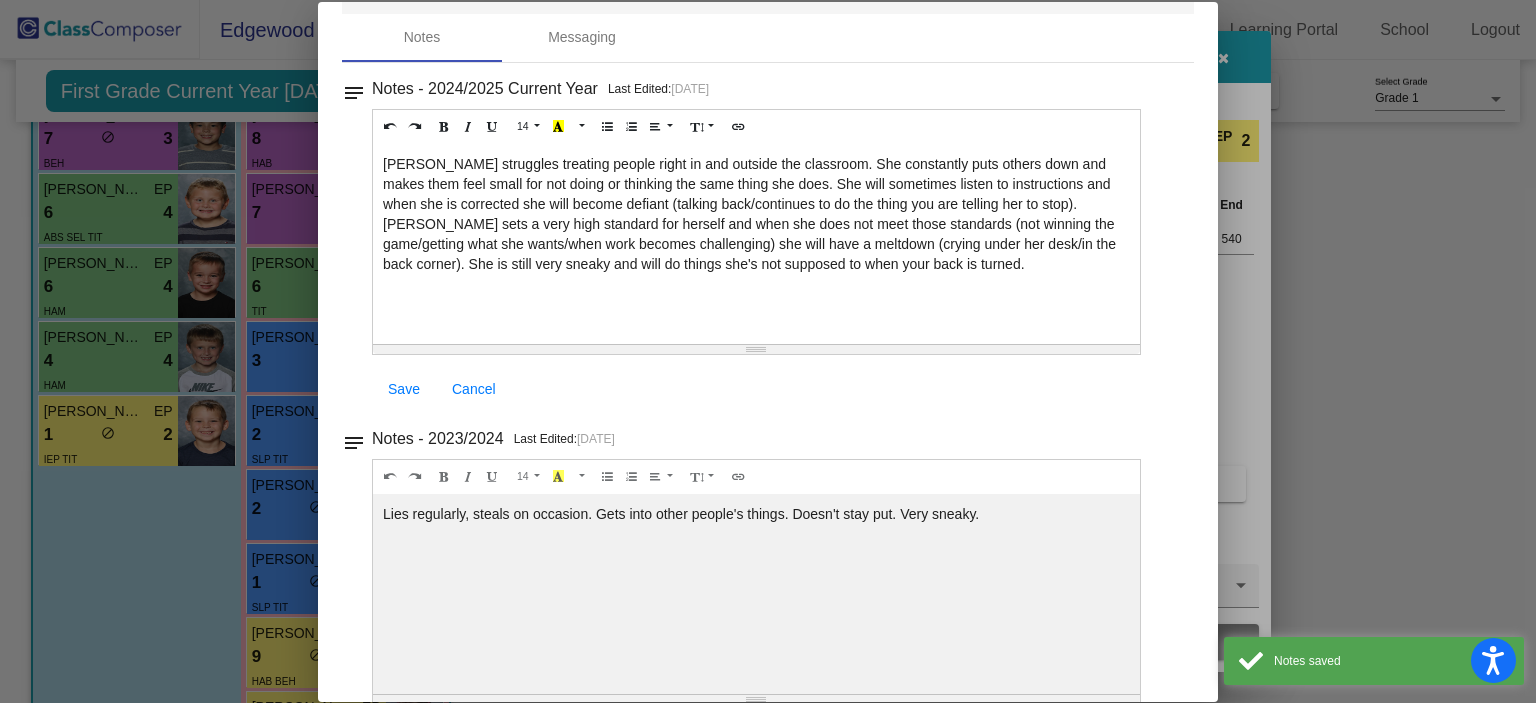 scroll, scrollTop: 0, scrollLeft: 0, axis: both 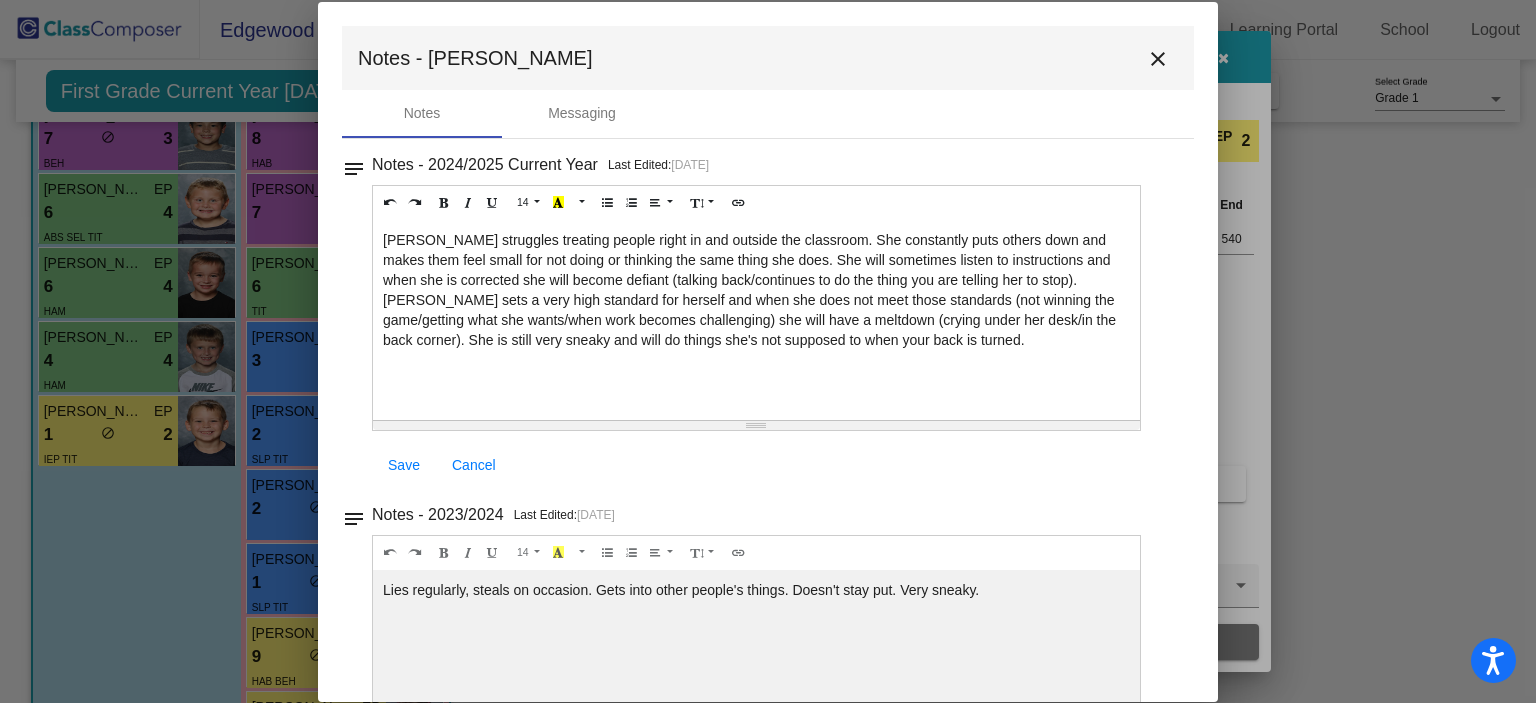 click on "close" at bounding box center (1158, 59) 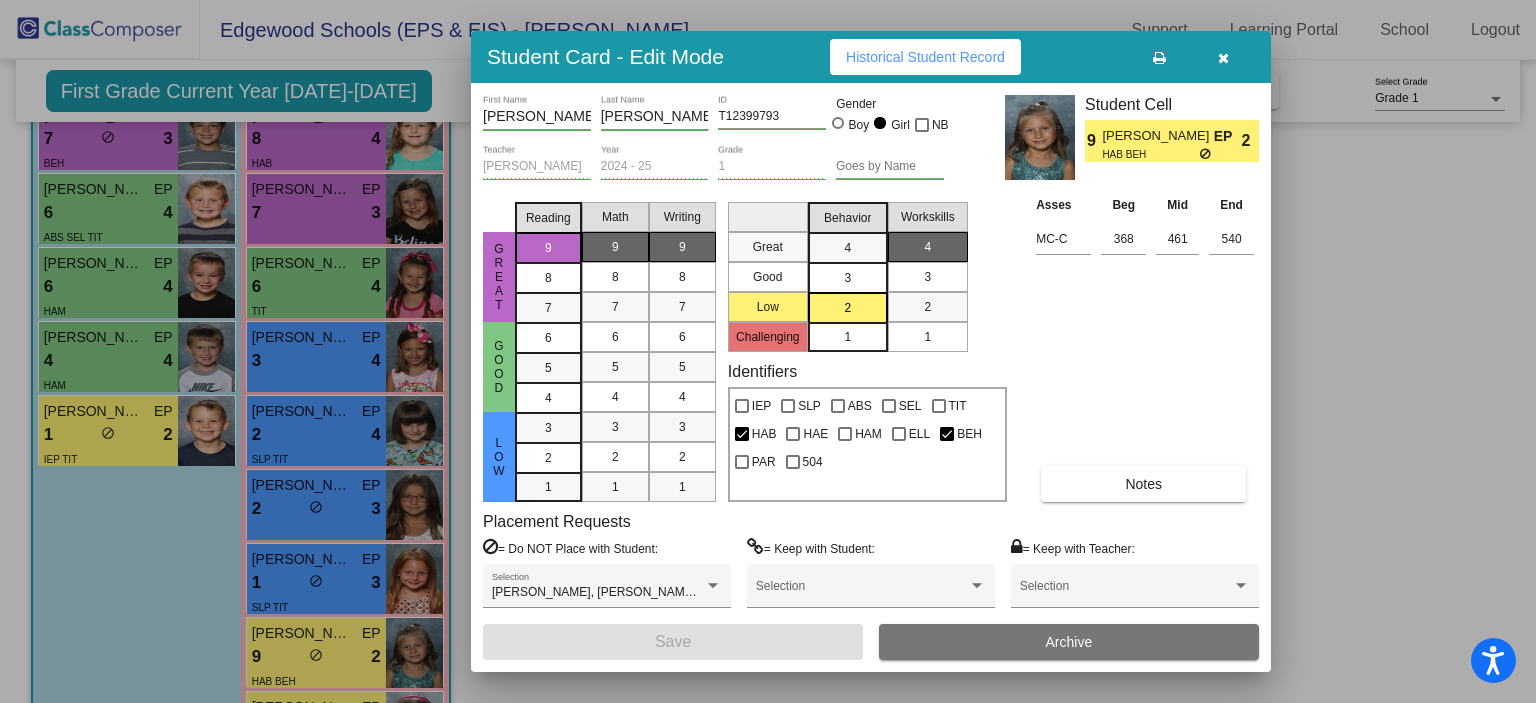 click at bounding box center [1223, 58] 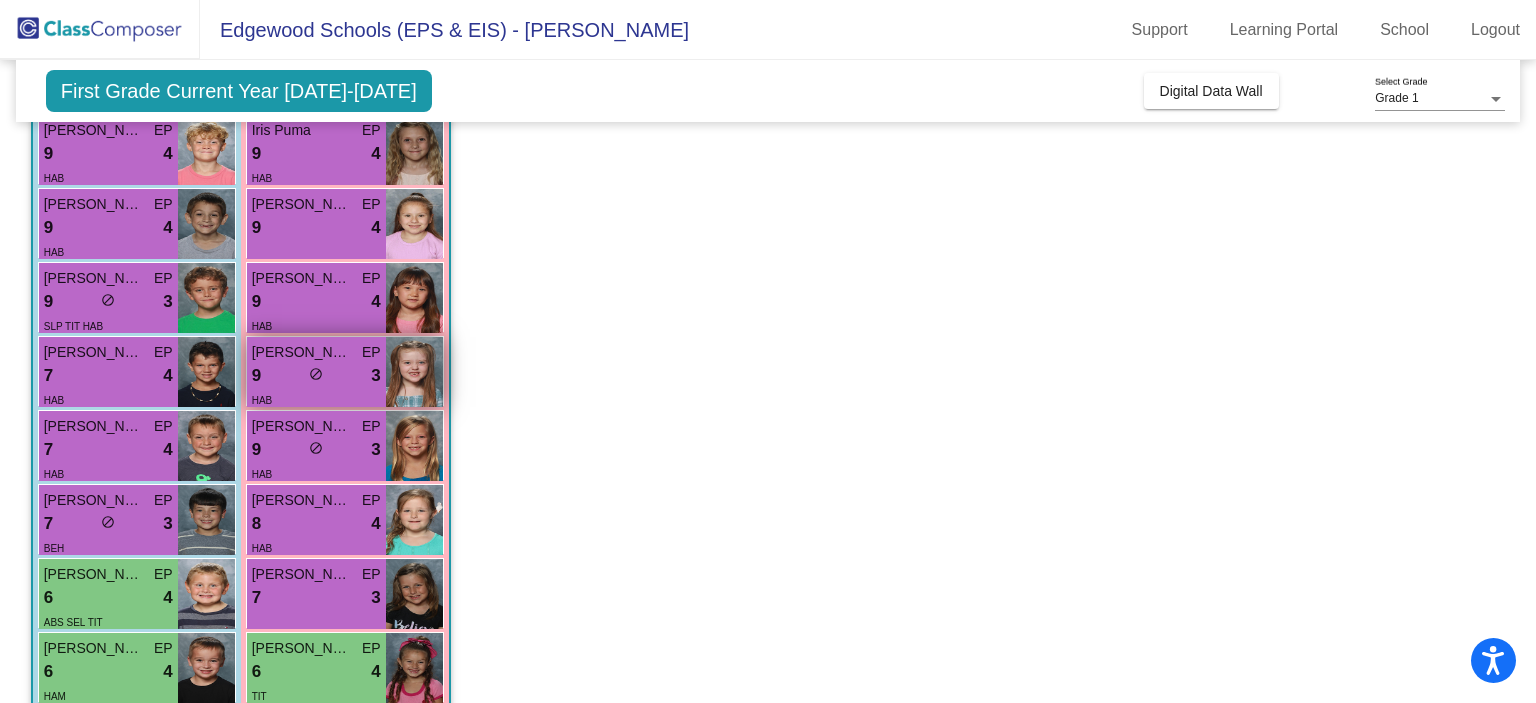 scroll, scrollTop: 0, scrollLeft: 0, axis: both 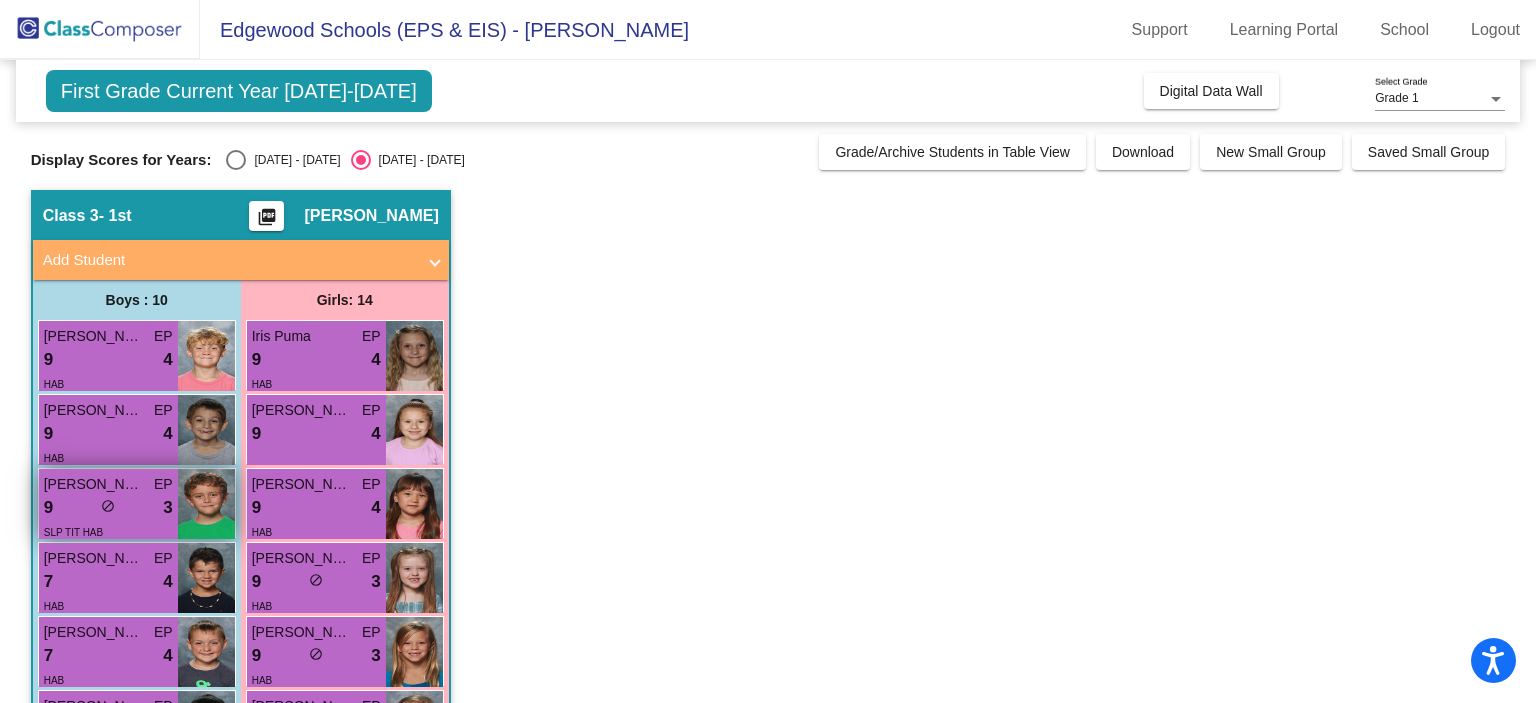 click on "SLP TIT HAB" at bounding box center [73, 532] 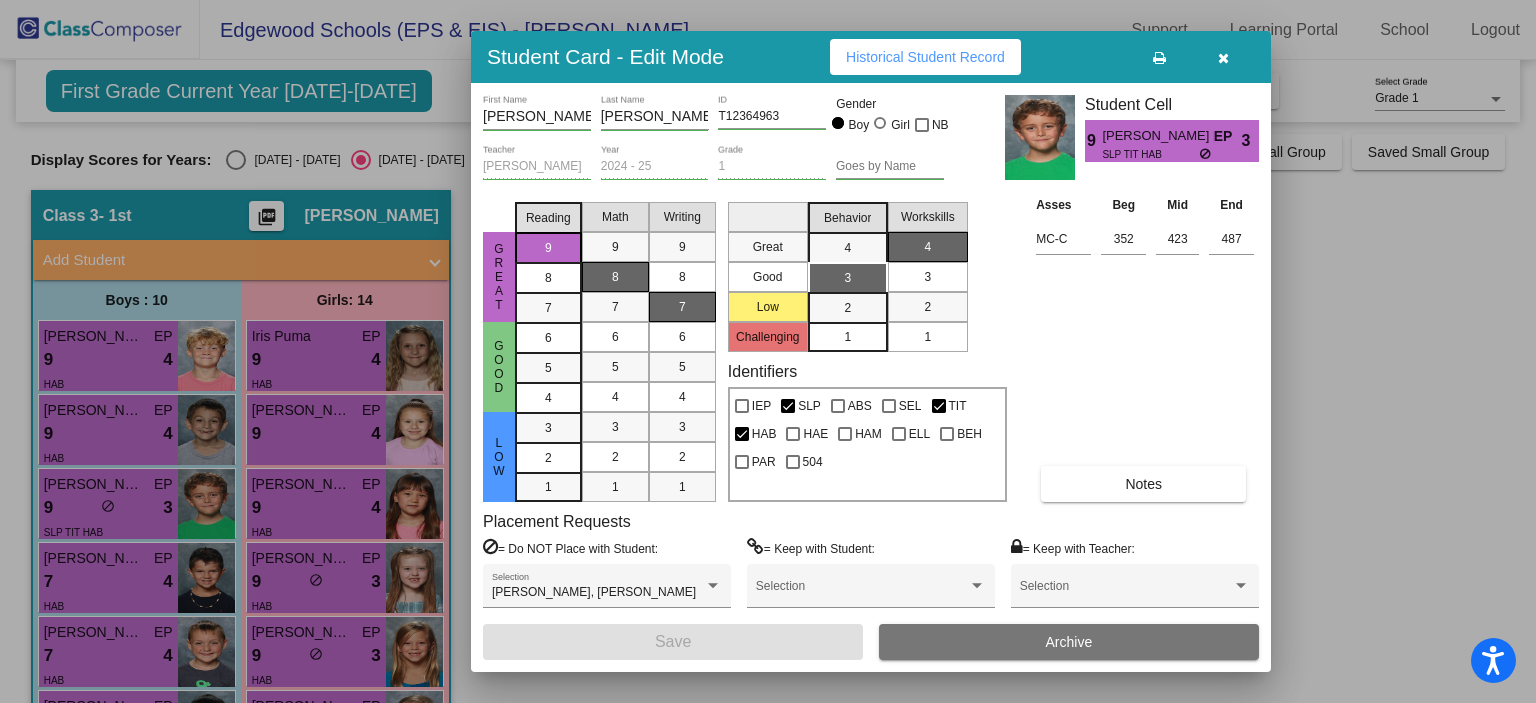 click on "Notes" at bounding box center [1143, 484] 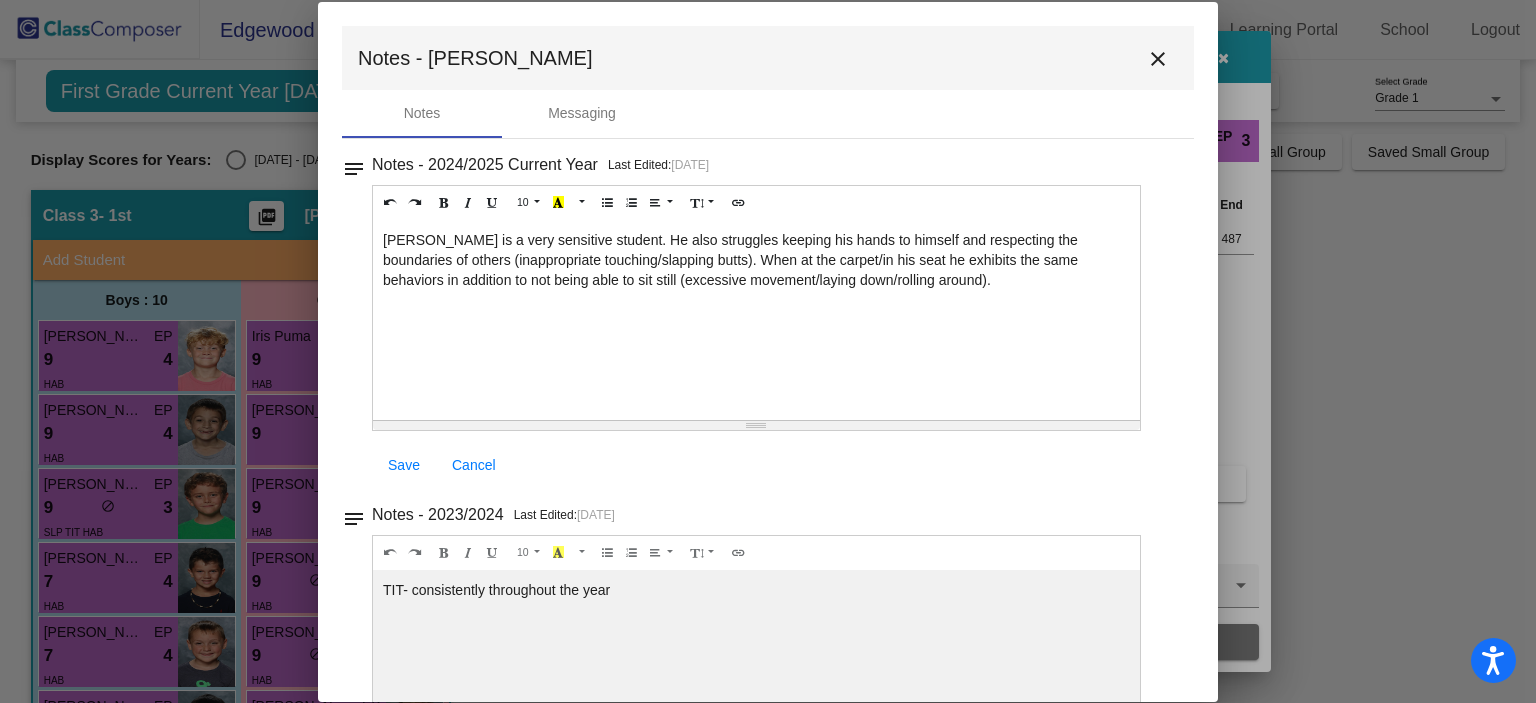 scroll, scrollTop: 101, scrollLeft: 0, axis: vertical 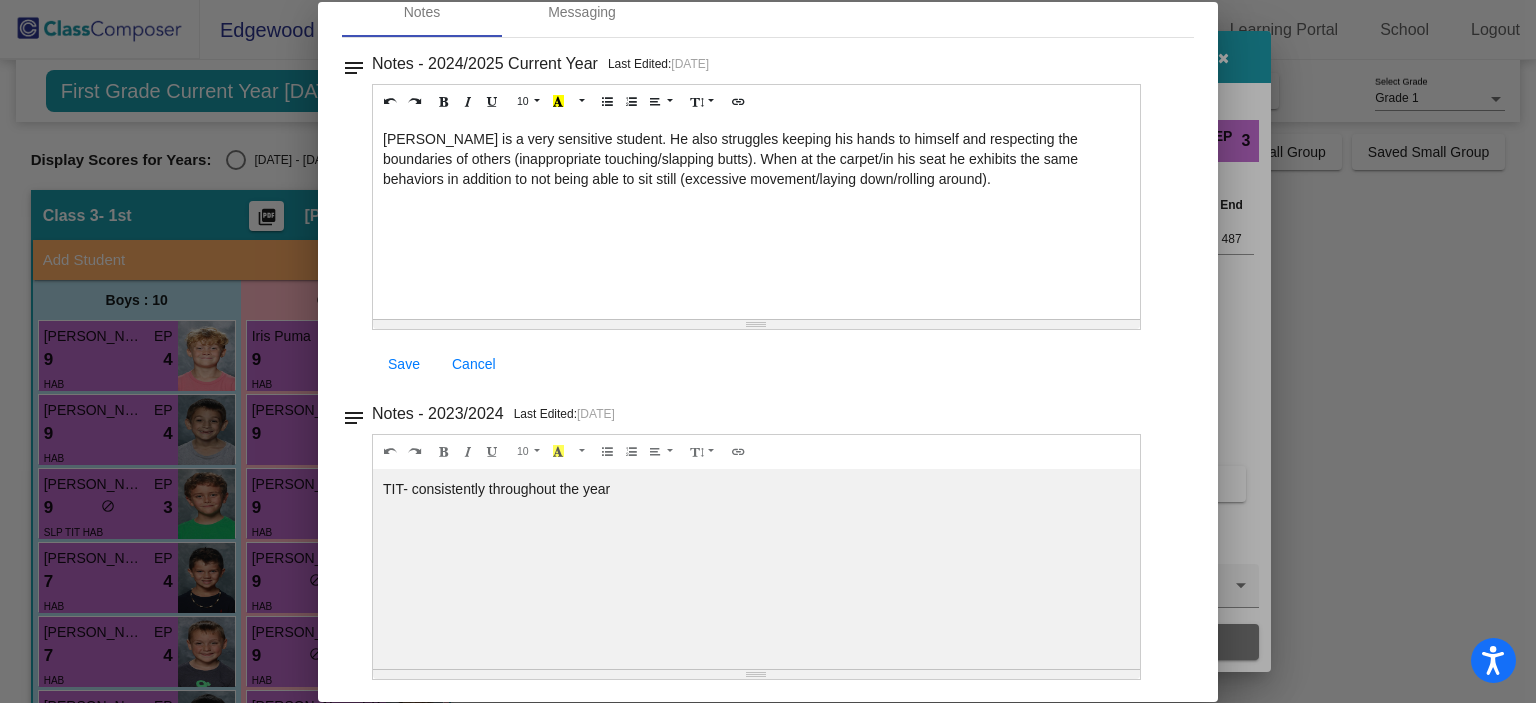 click on "Save" at bounding box center (404, 364) 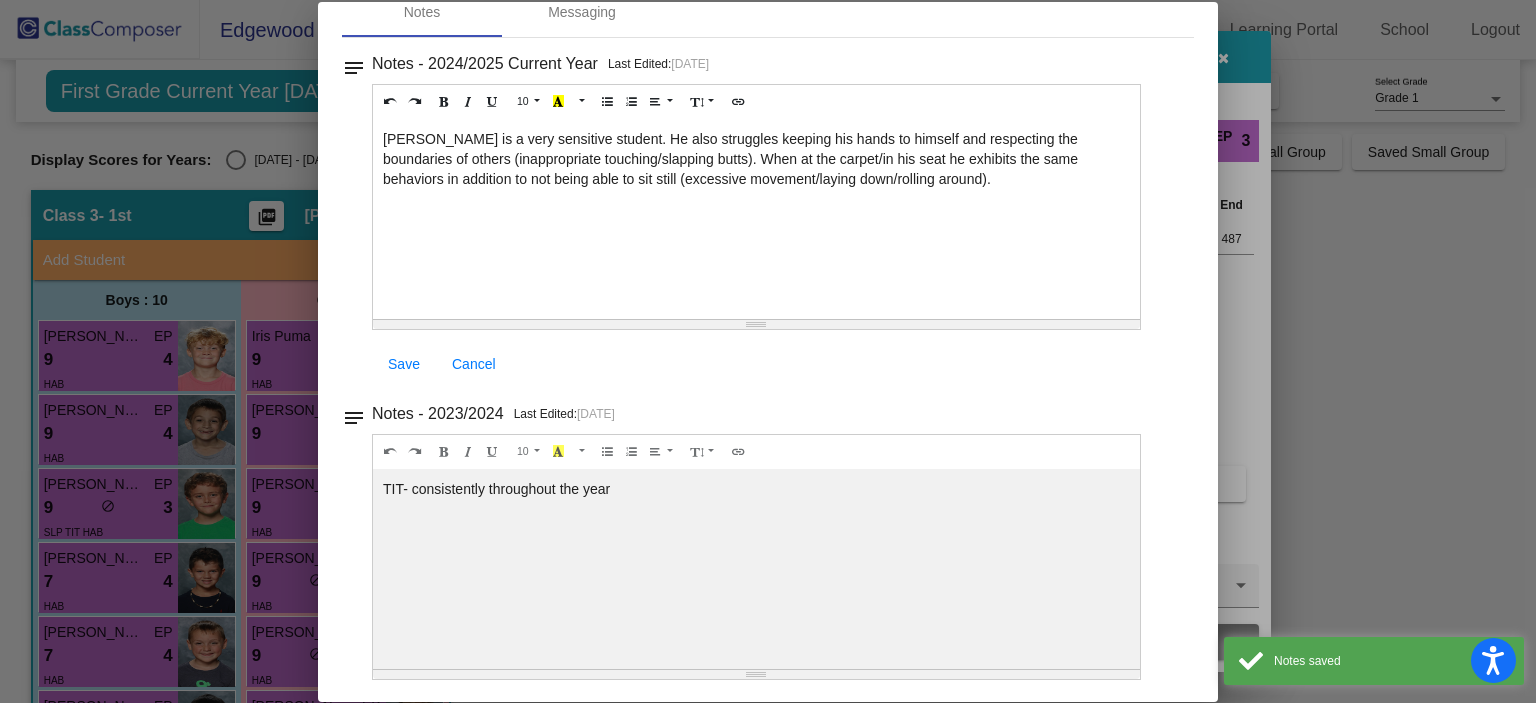 scroll, scrollTop: 0, scrollLeft: 0, axis: both 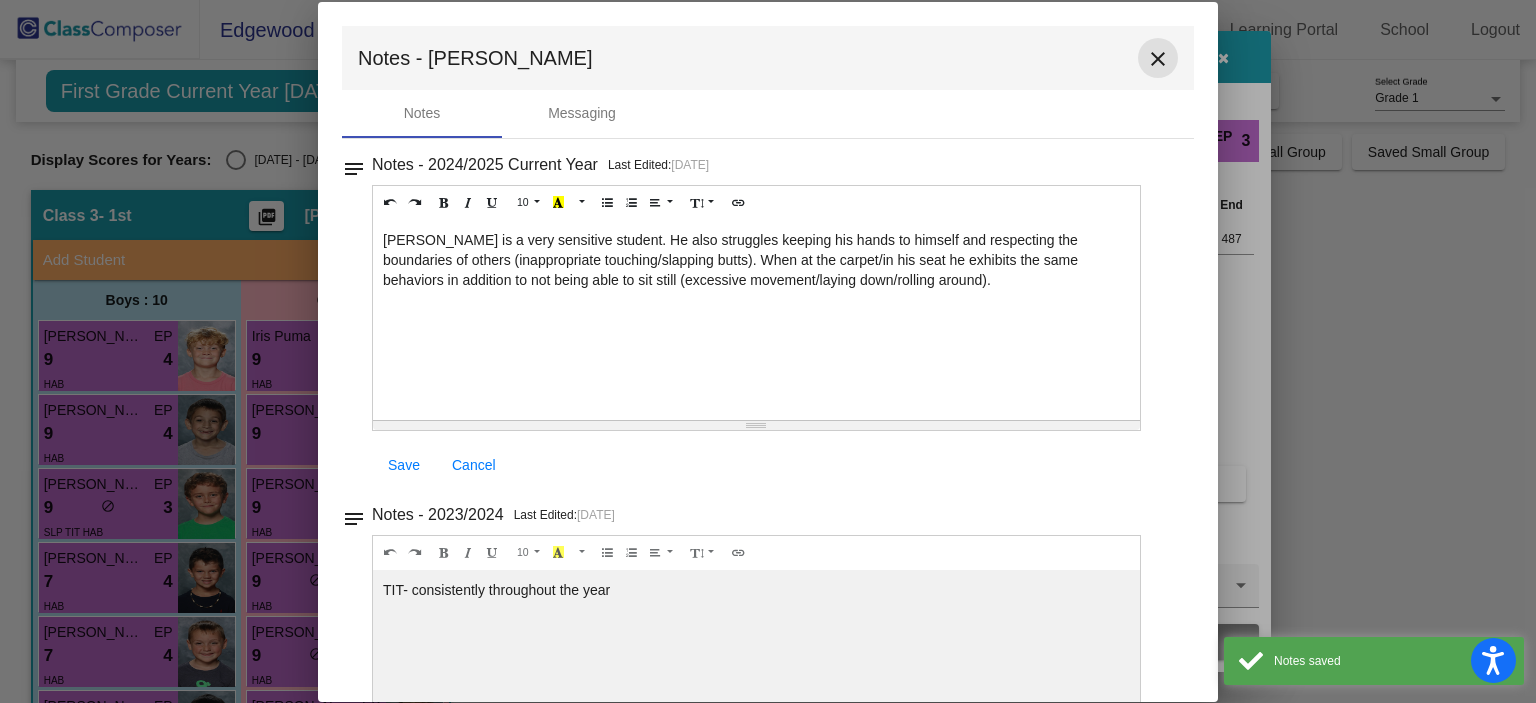 click on "close" at bounding box center [1158, 59] 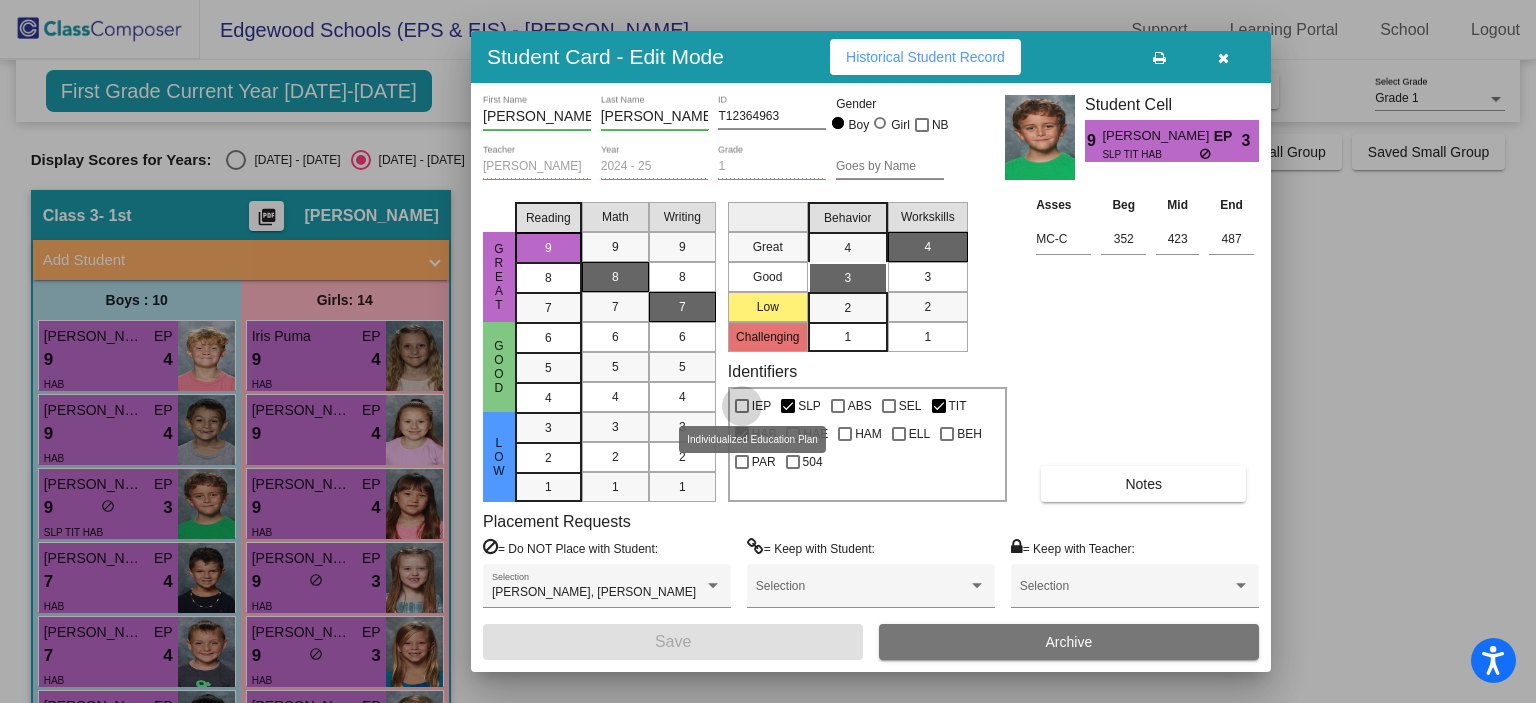 click at bounding box center (742, 406) 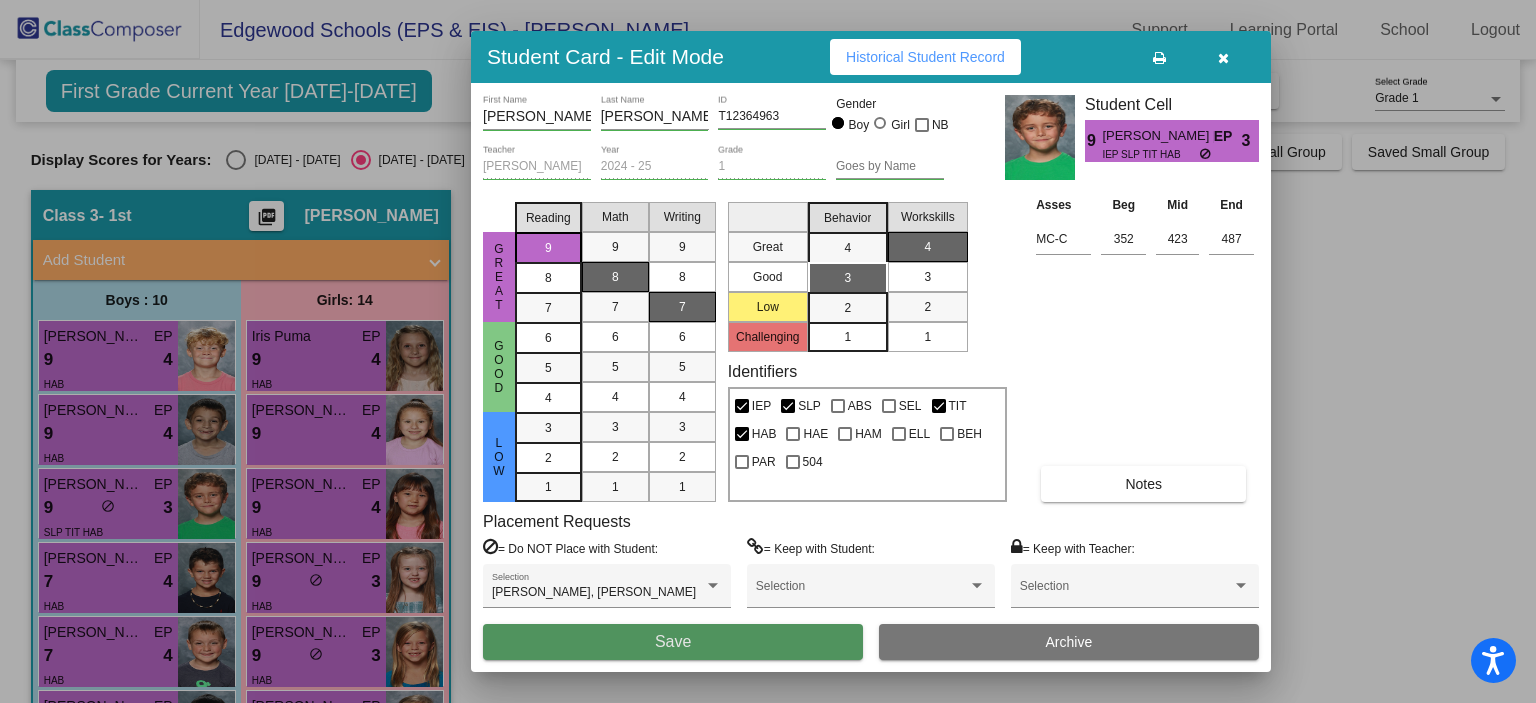 click on "Save" at bounding box center (673, 642) 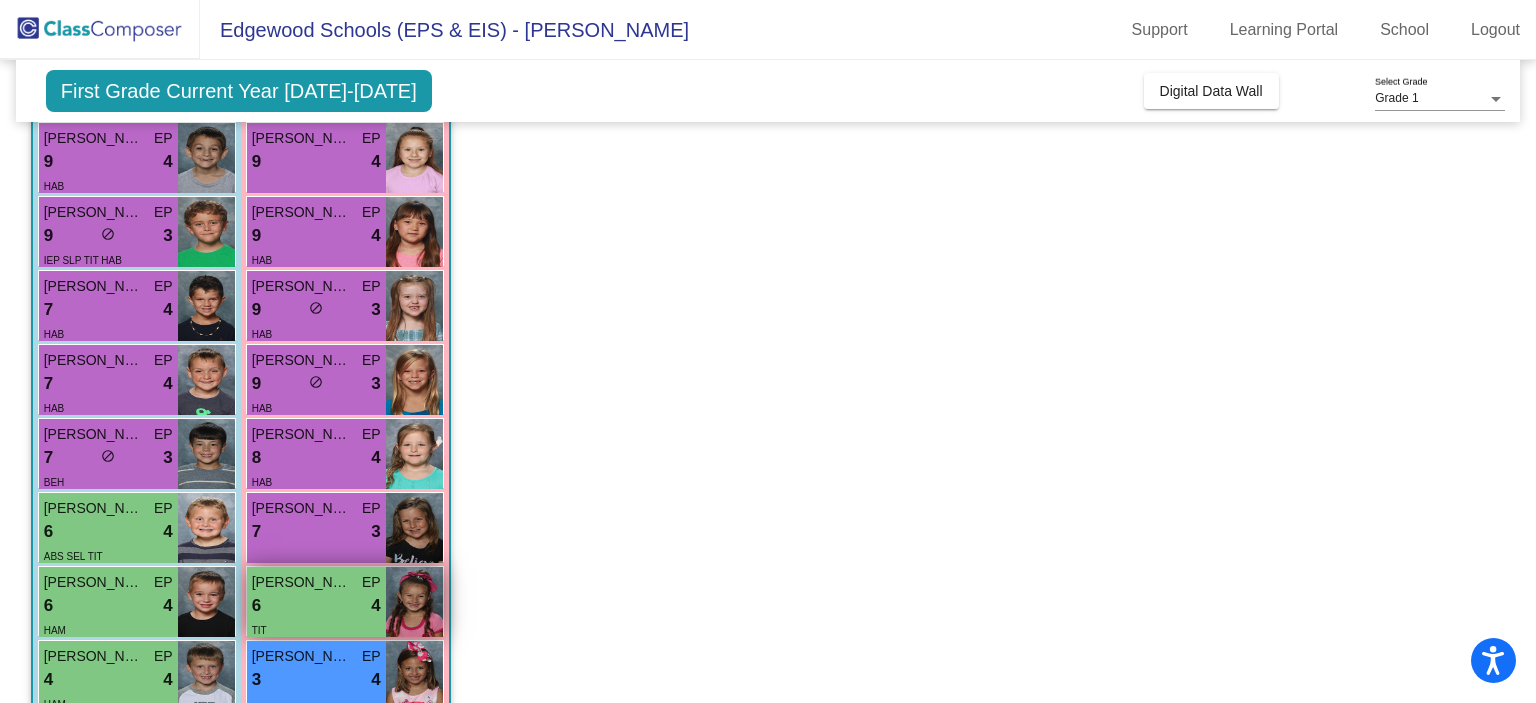 scroll, scrollTop: 590, scrollLeft: 0, axis: vertical 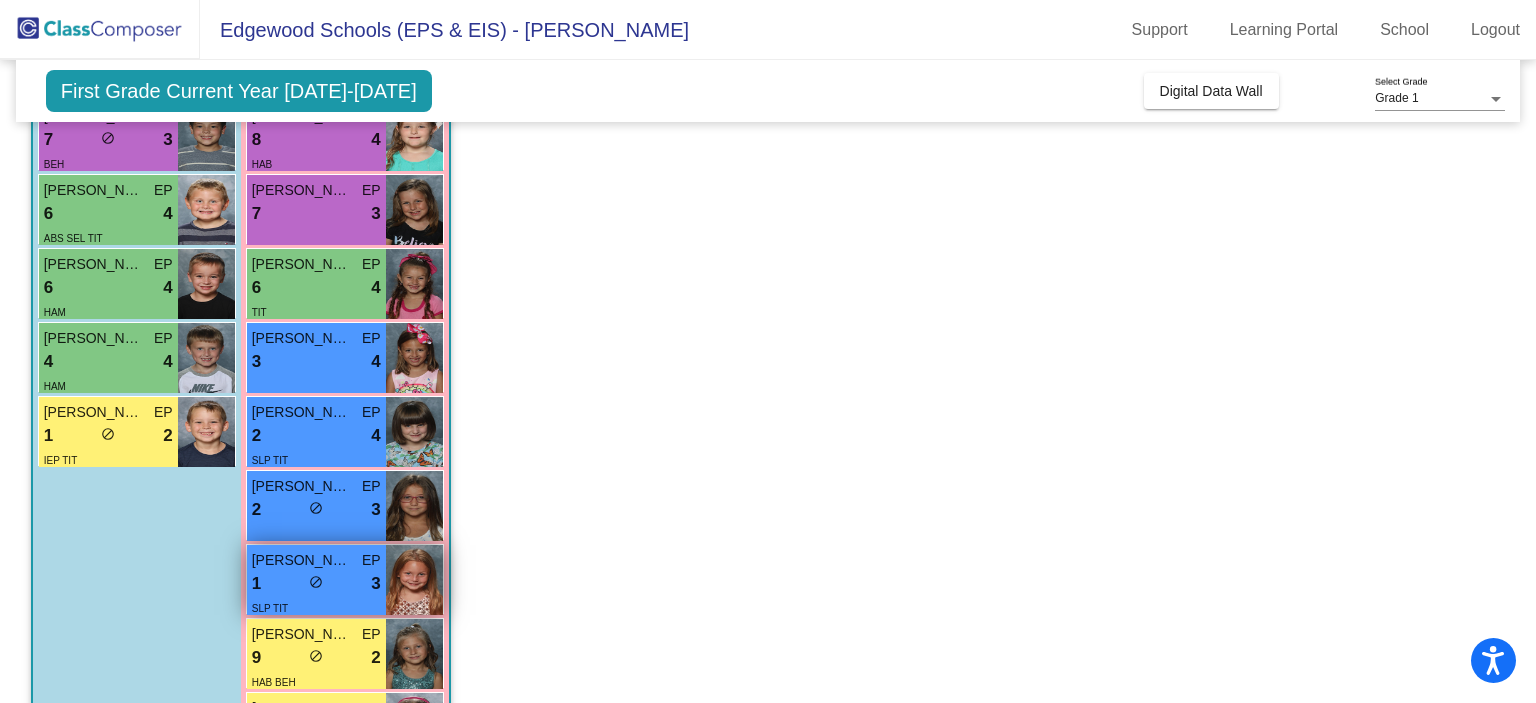 click on "1 lock do_not_disturb_alt 3" at bounding box center (316, 584) 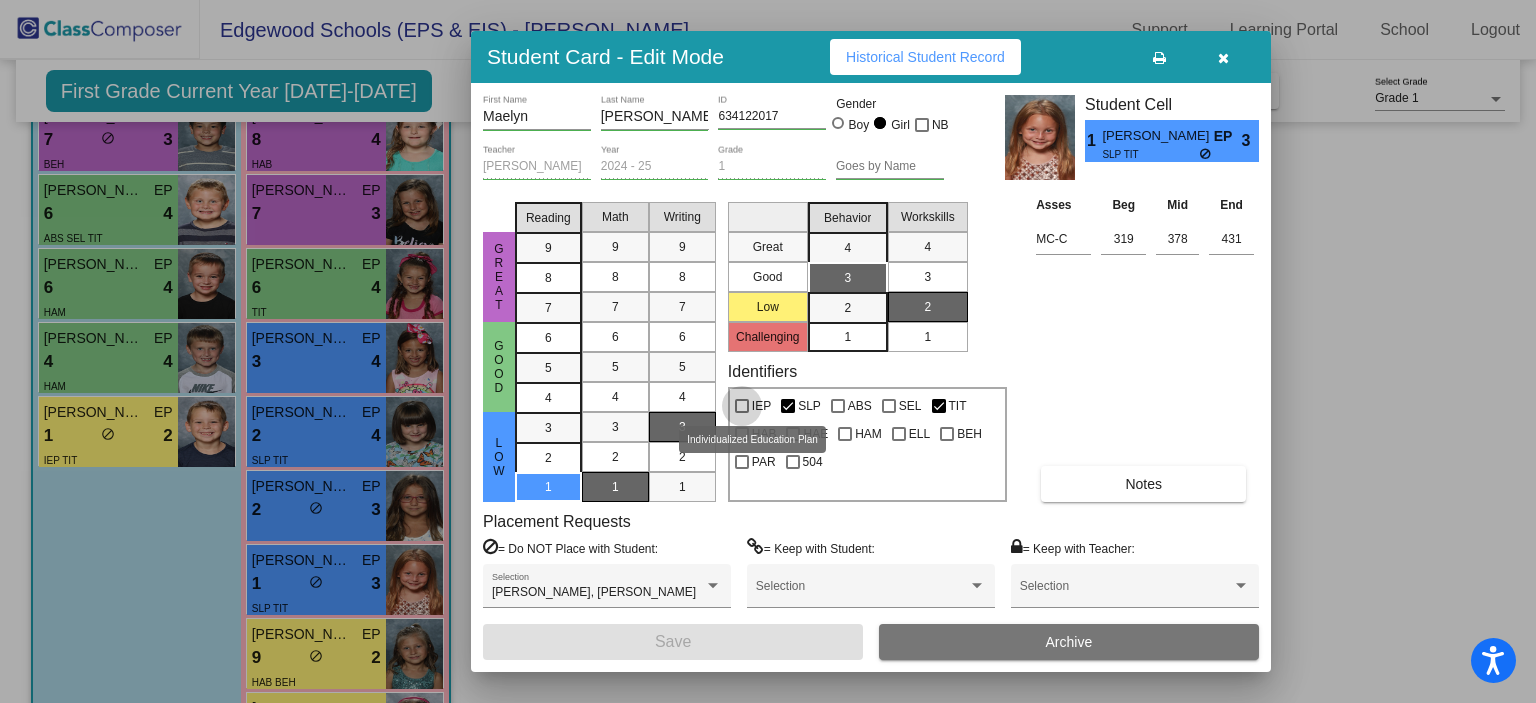 click at bounding box center (742, 406) 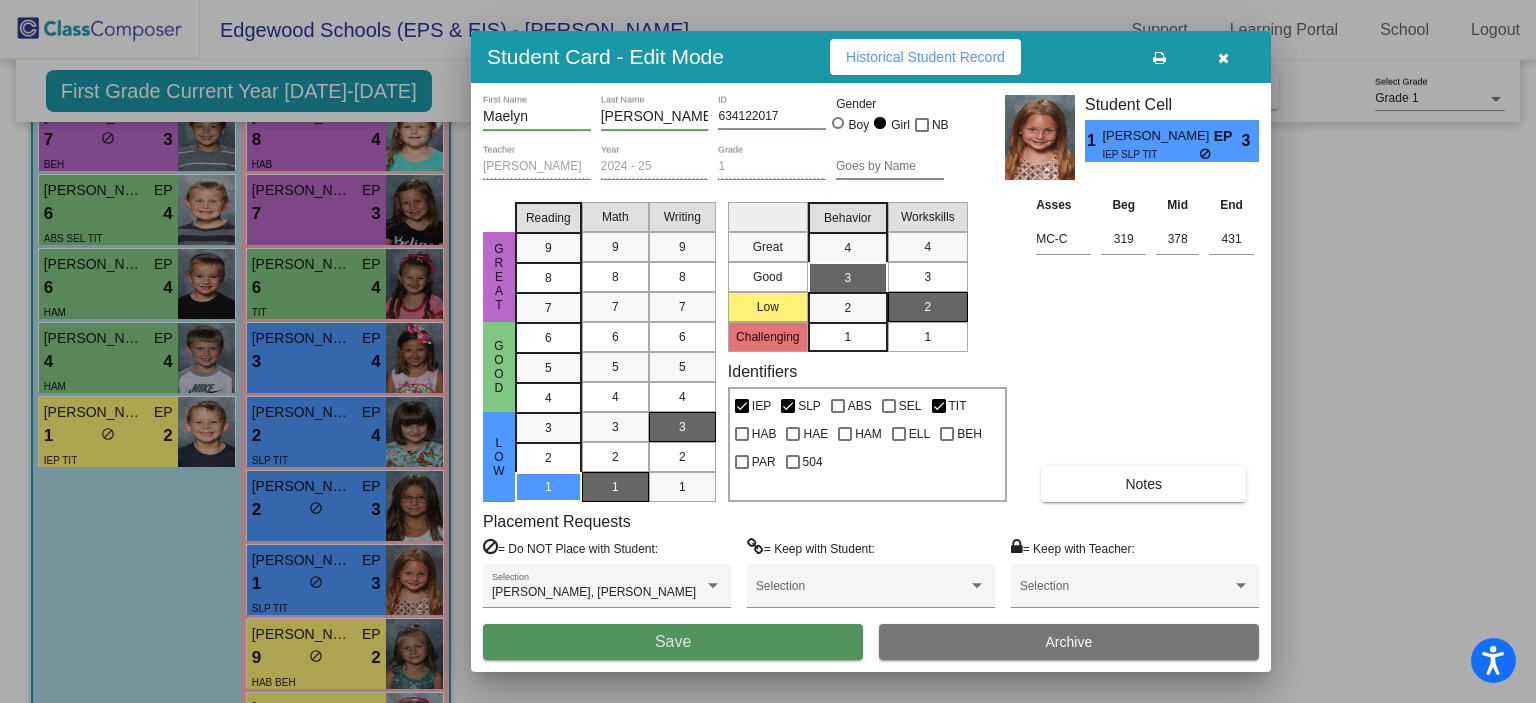 click on "Save" at bounding box center [673, 642] 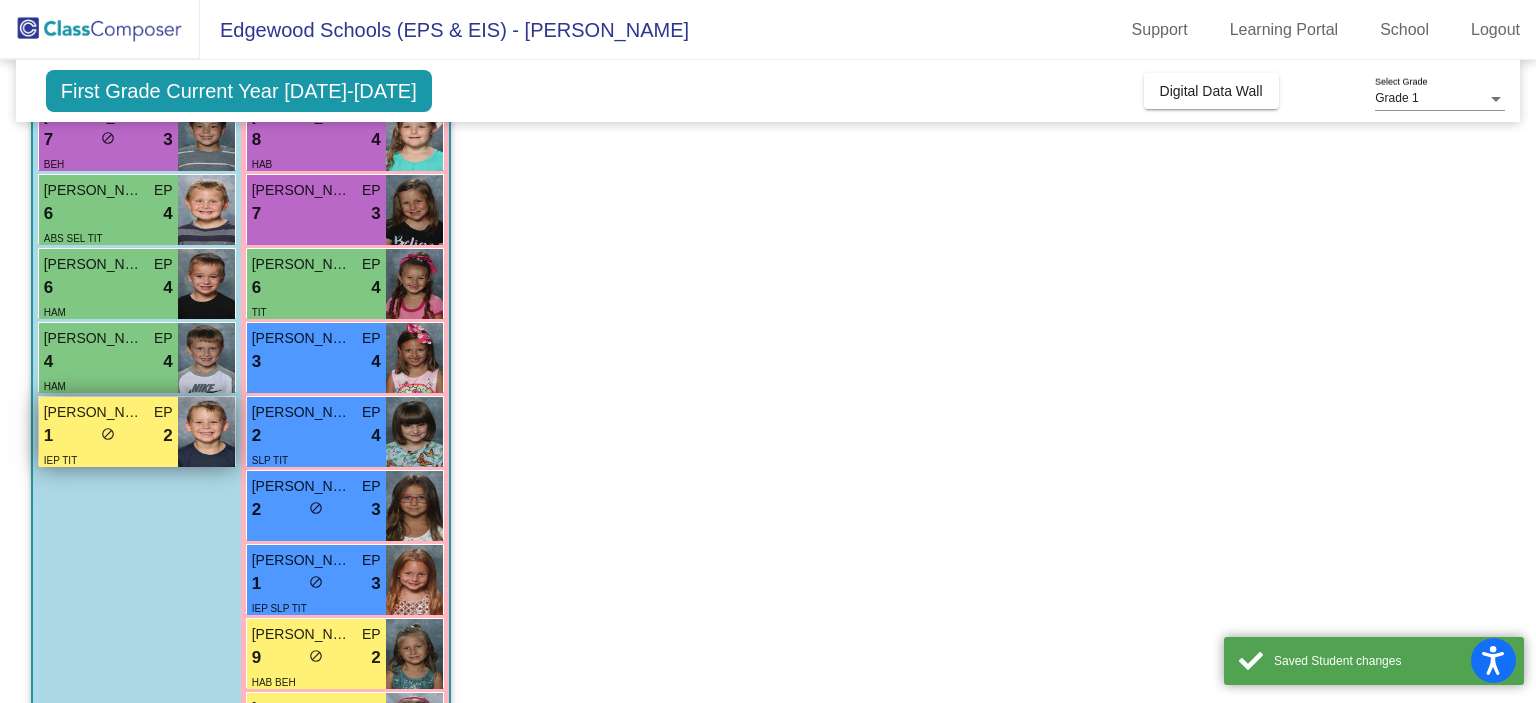 click on "IEP TIT" at bounding box center [108, 459] 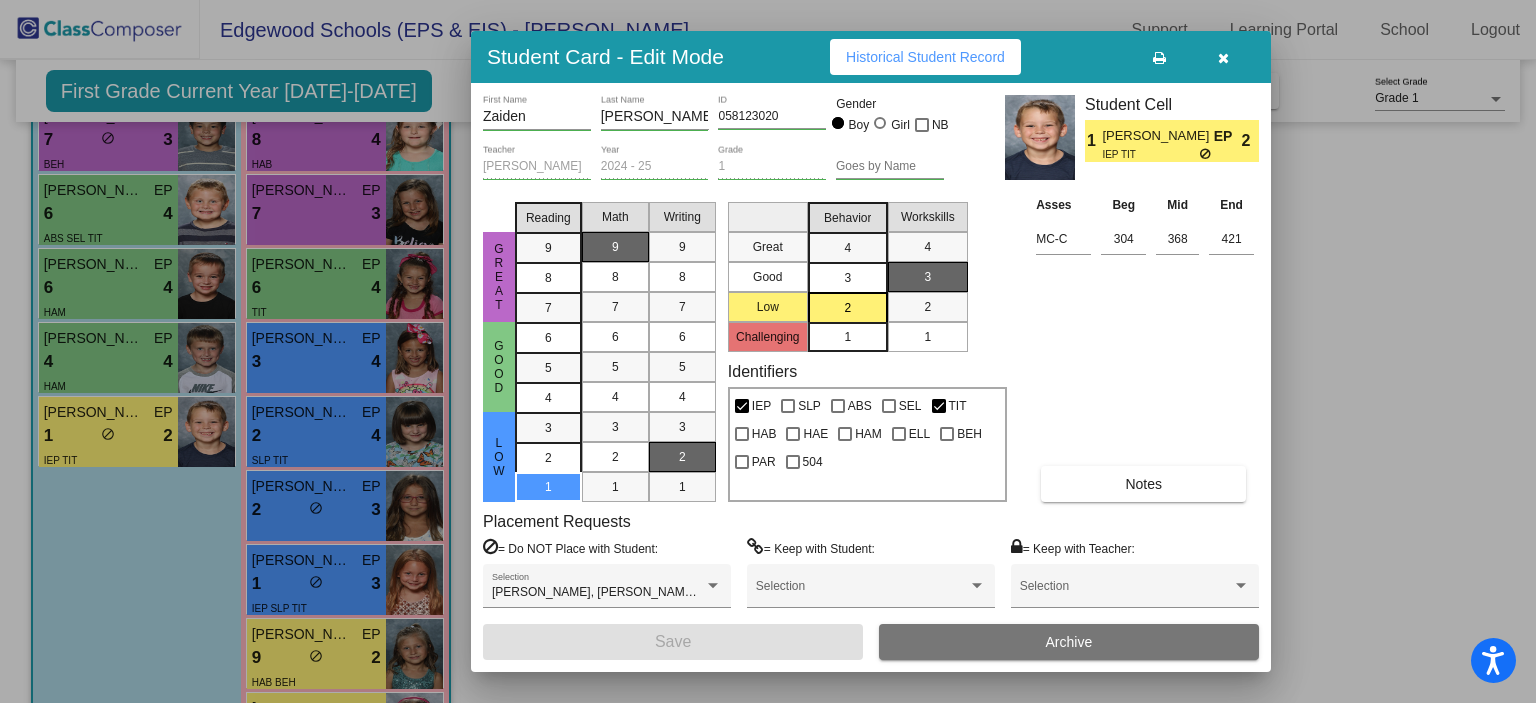 click at bounding box center [768, 351] 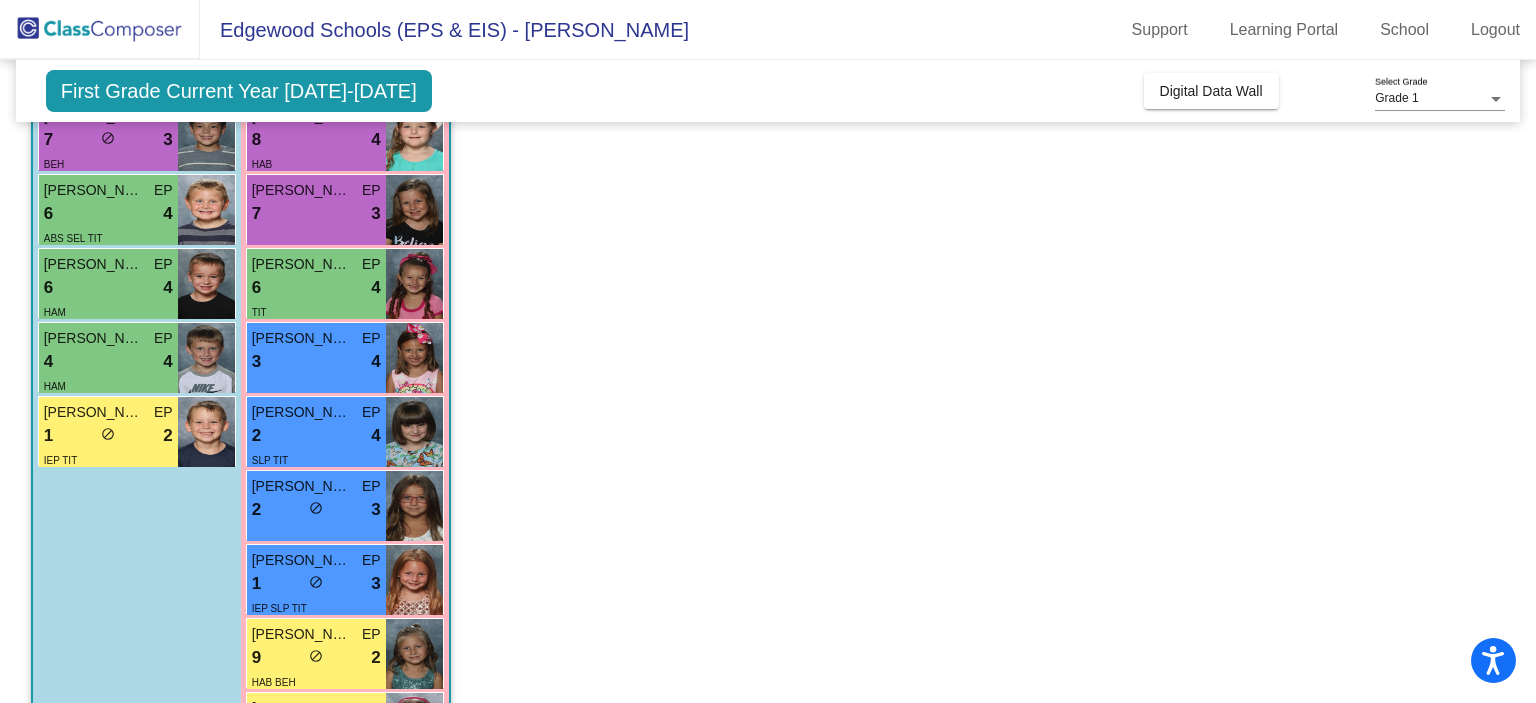 click on "1 lock do_not_disturb_alt 3" at bounding box center (316, 584) 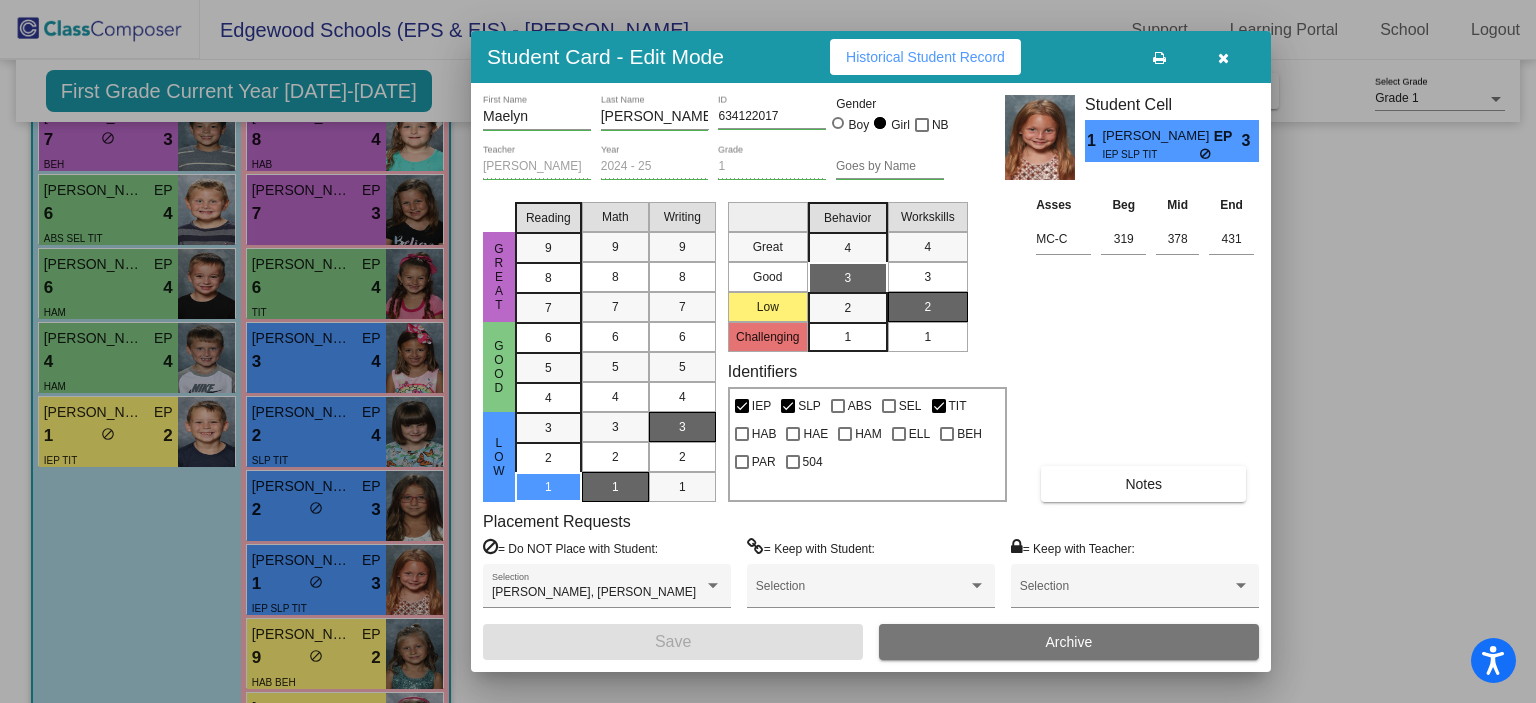 click at bounding box center (1223, 57) 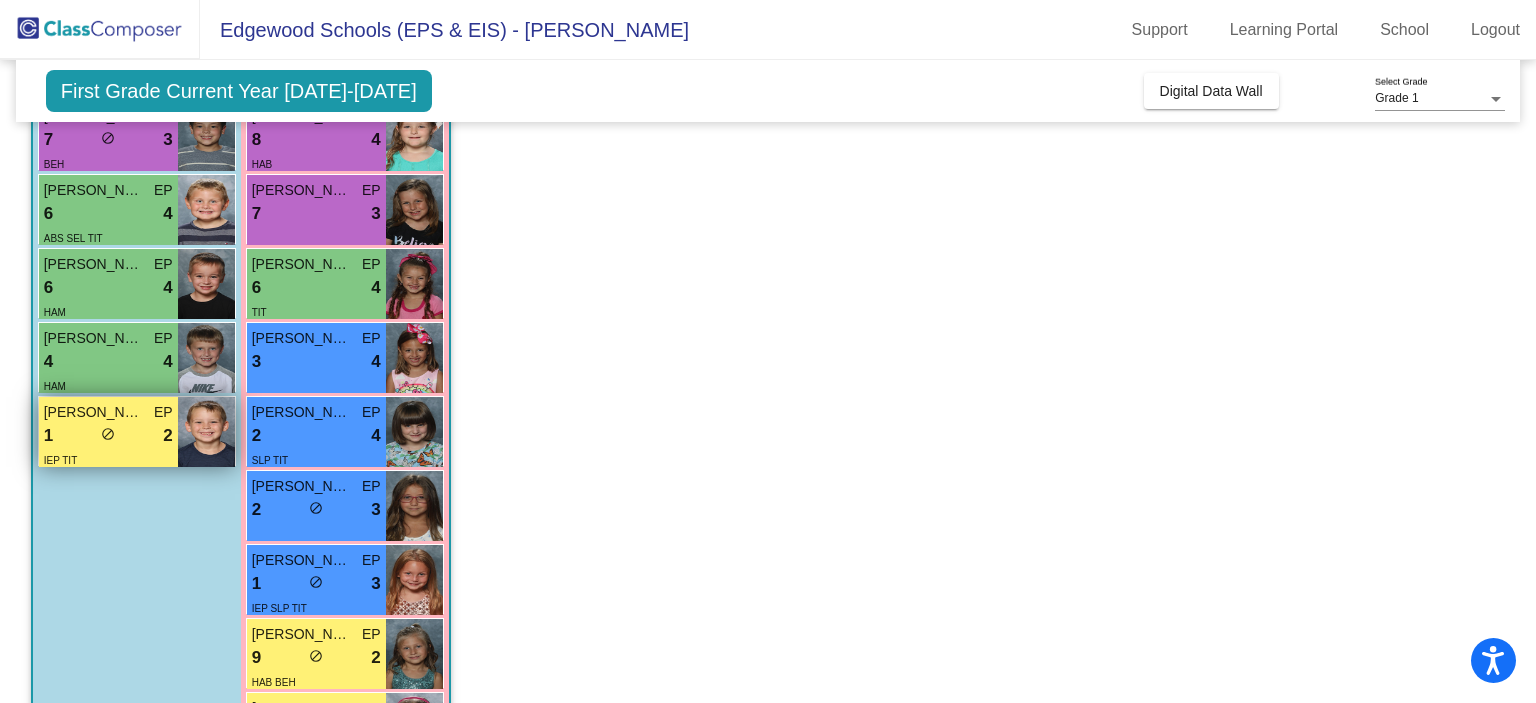 scroll, scrollTop: 684, scrollLeft: 0, axis: vertical 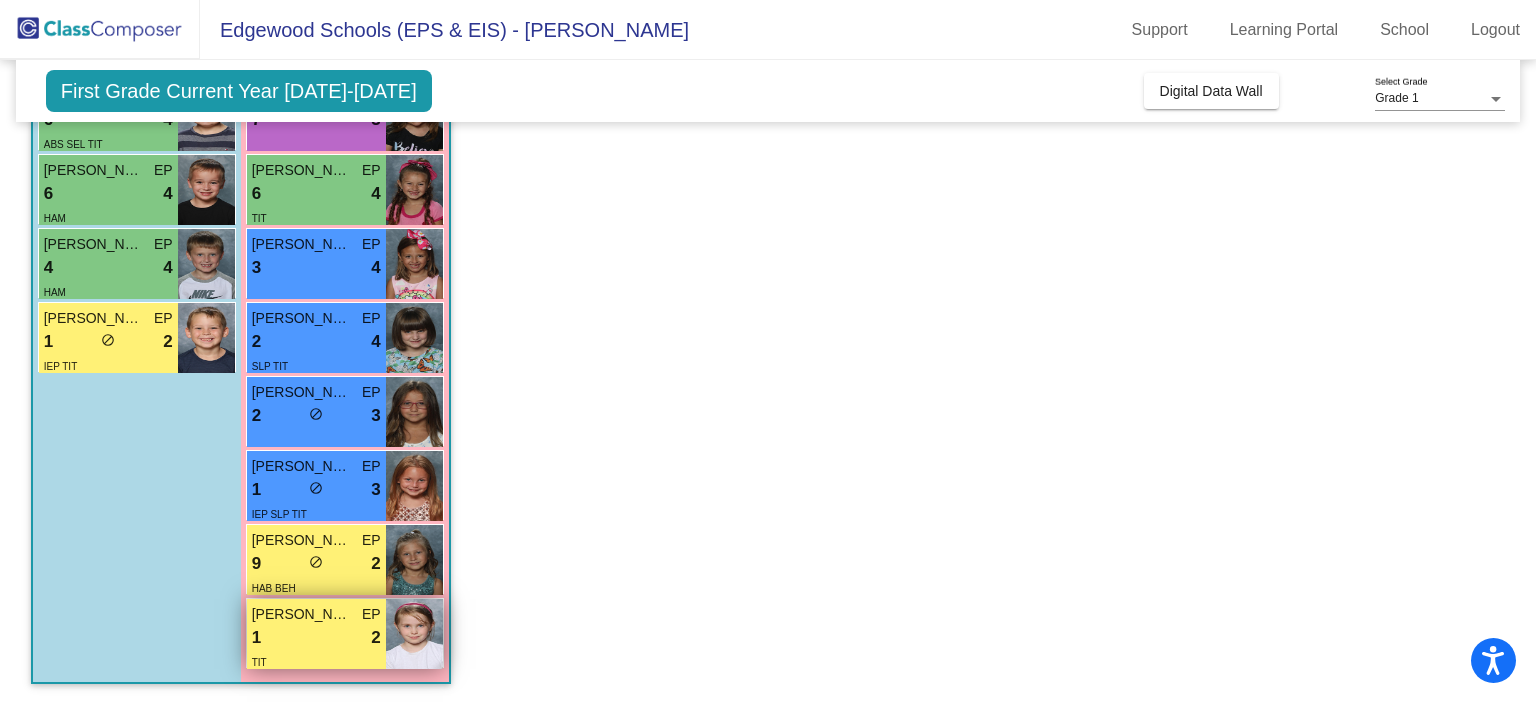 click on "1 lock do_not_disturb_alt 2" at bounding box center (316, 638) 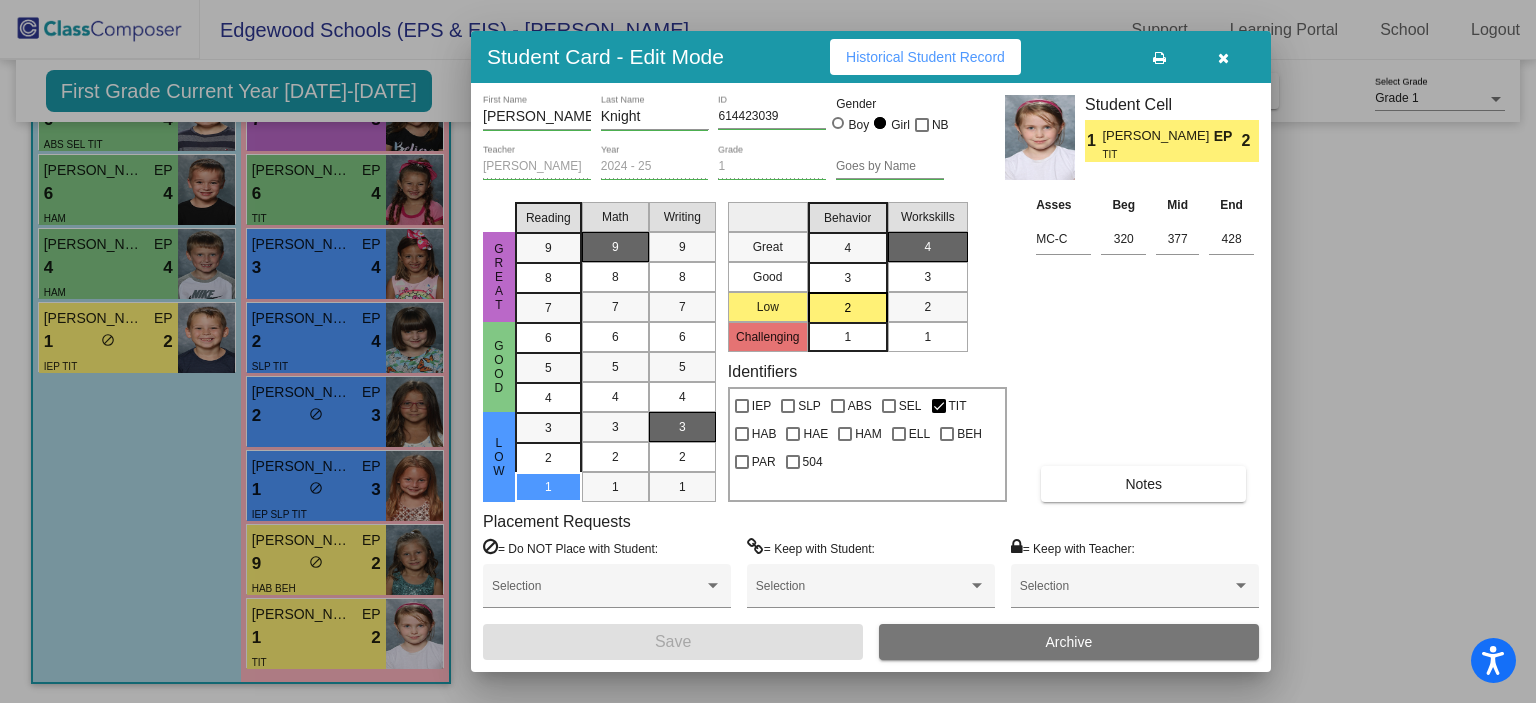 click on "Notes" at bounding box center [1143, 484] 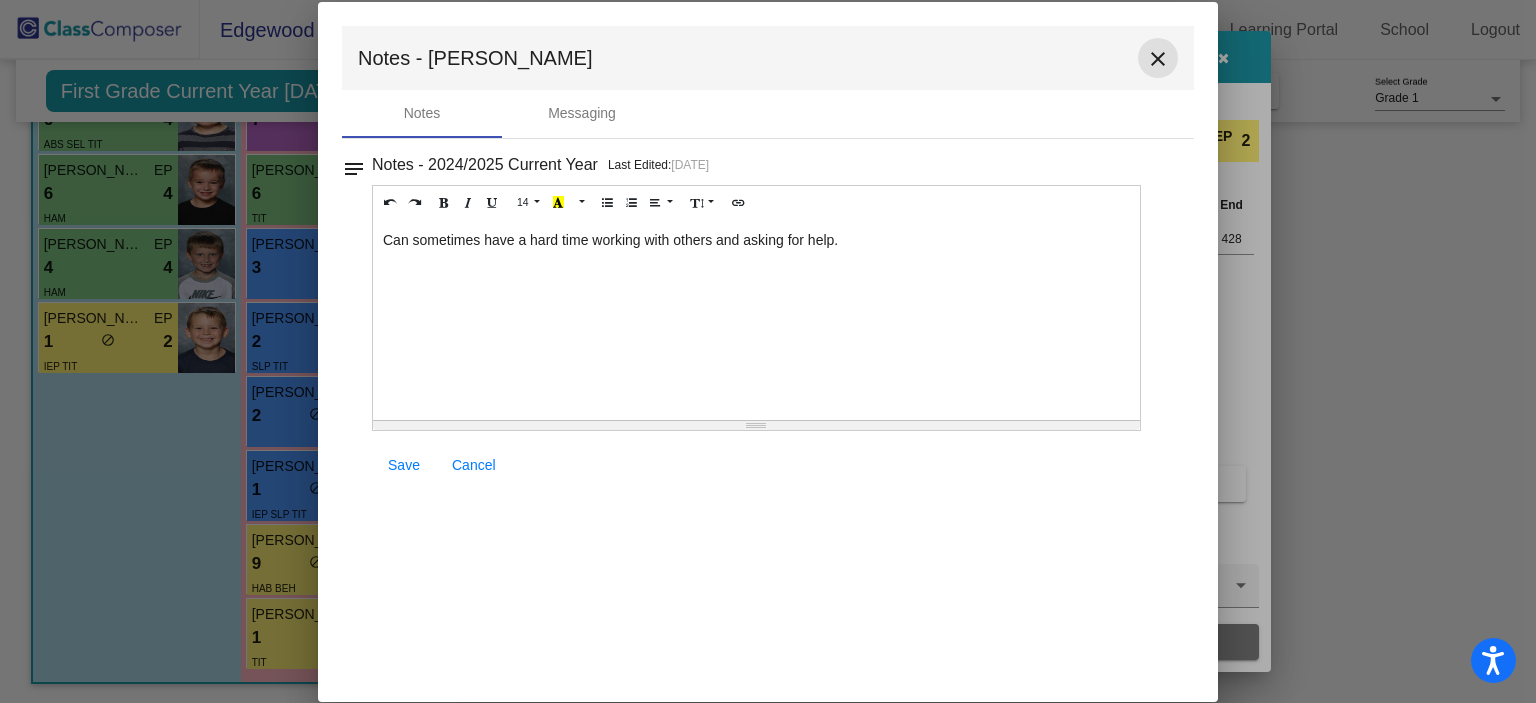 click on "close" at bounding box center (1158, 59) 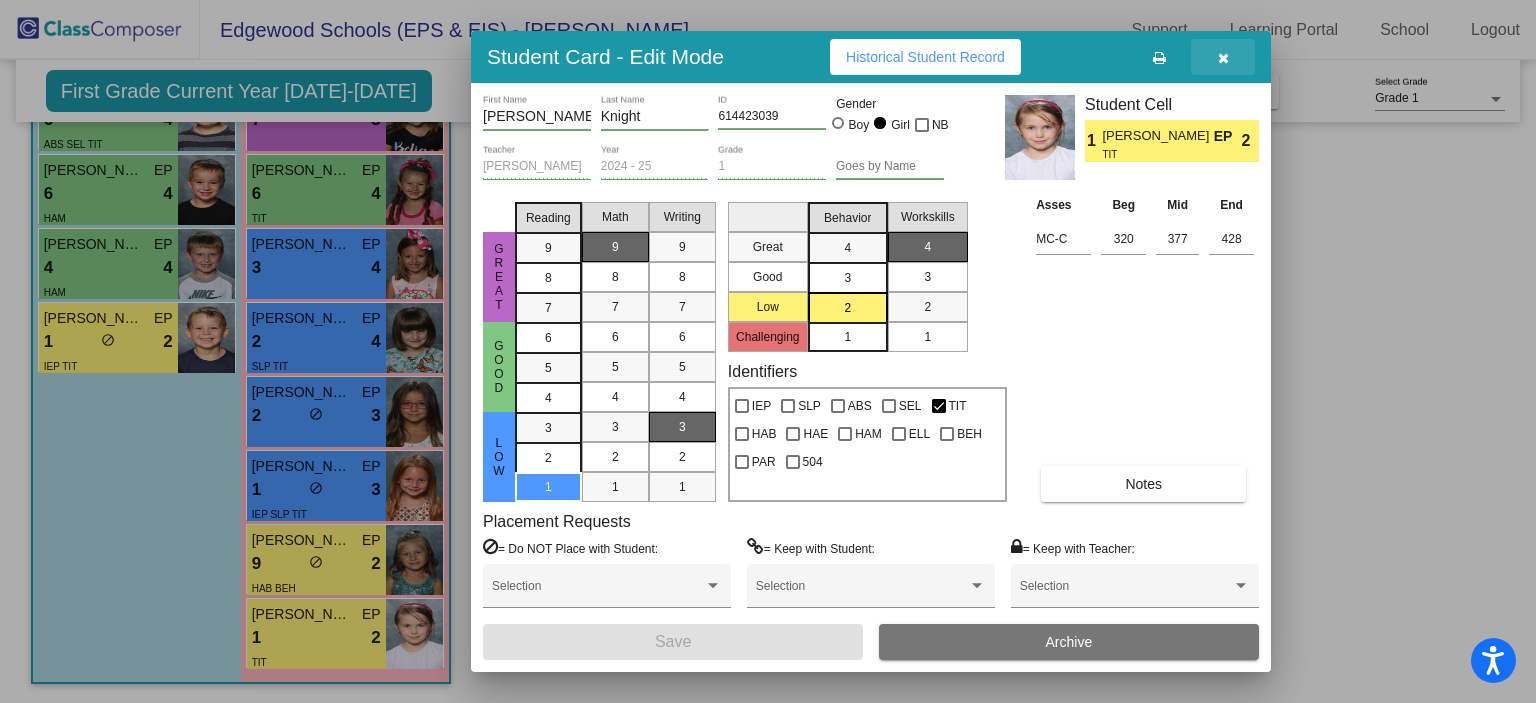 click at bounding box center (1223, 58) 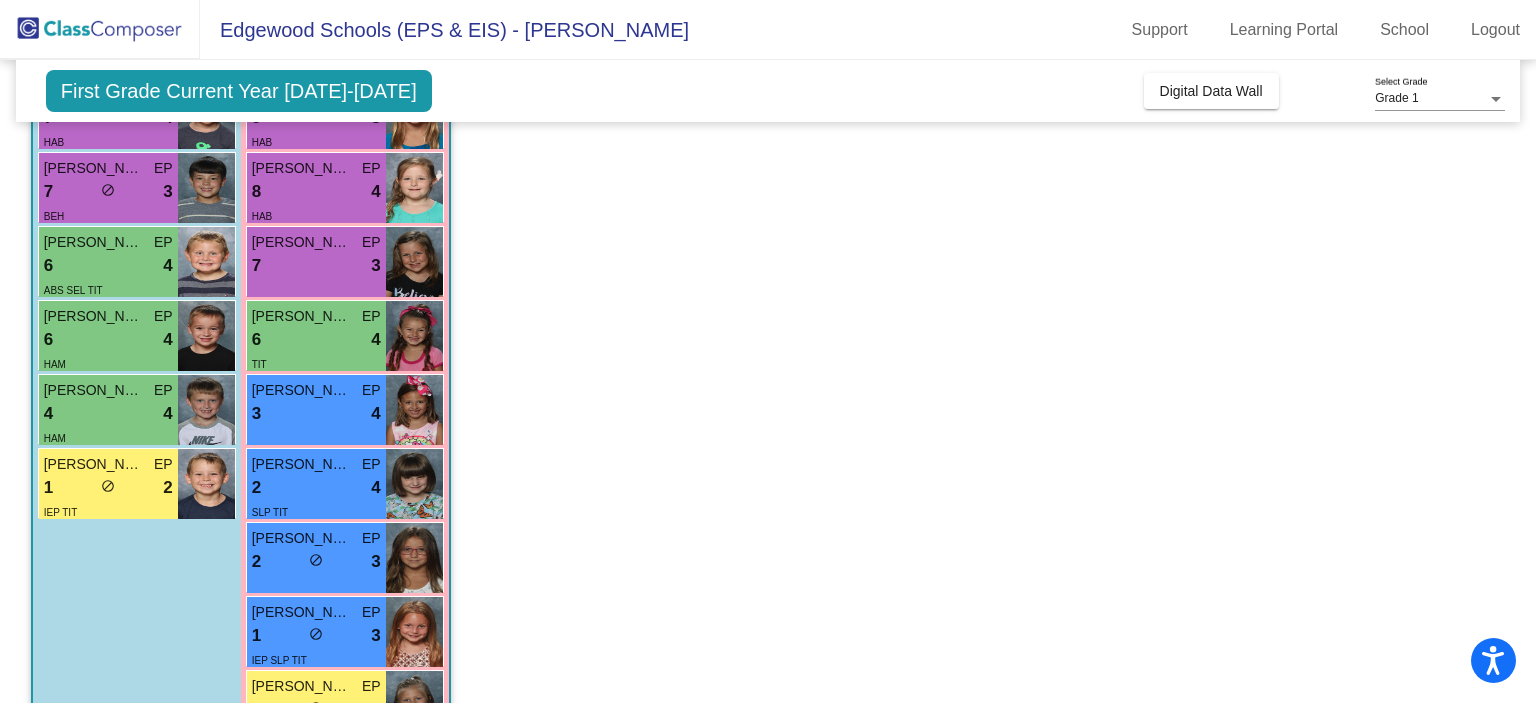 scroll, scrollTop: 534, scrollLeft: 0, axis: vertical 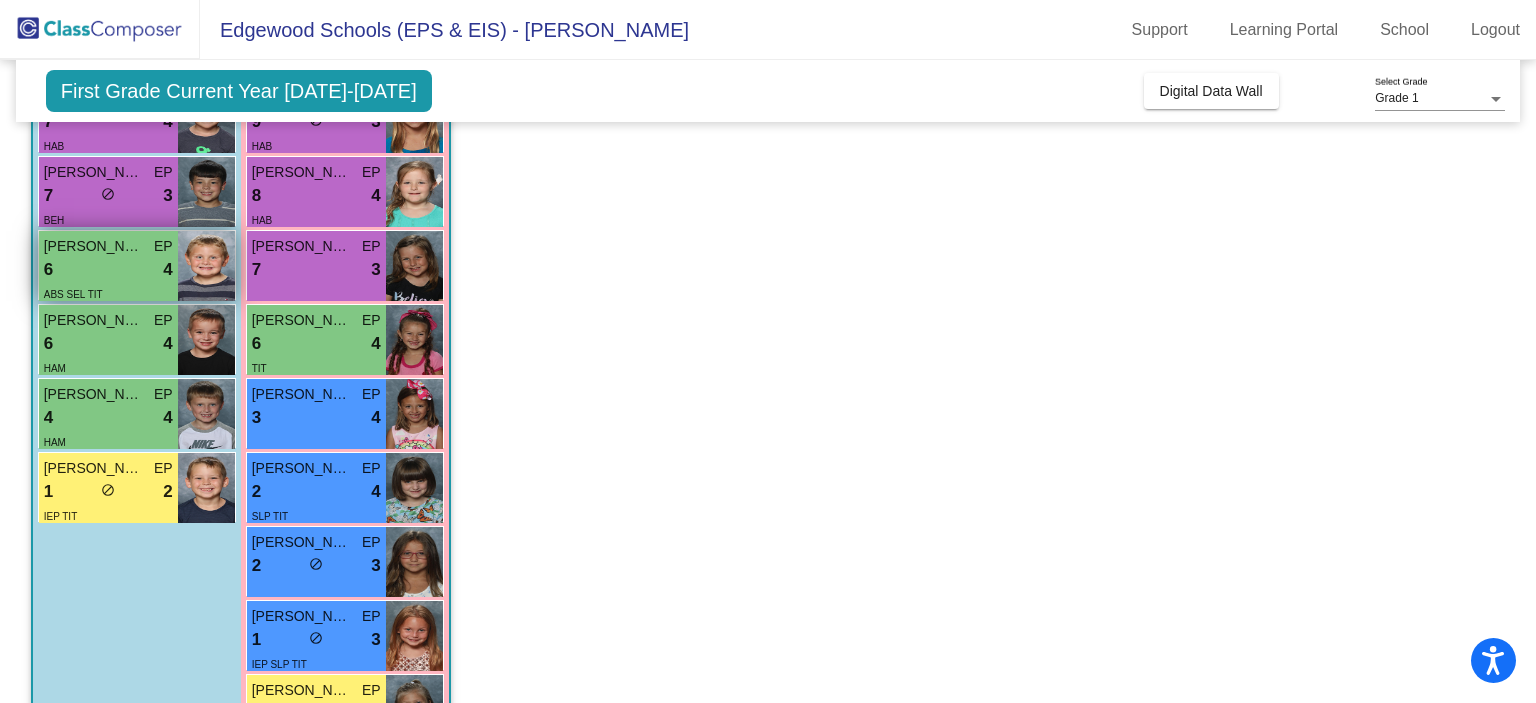 click on "6 lock do_not_disturb_alt 4" at bounding box center [108, 270] 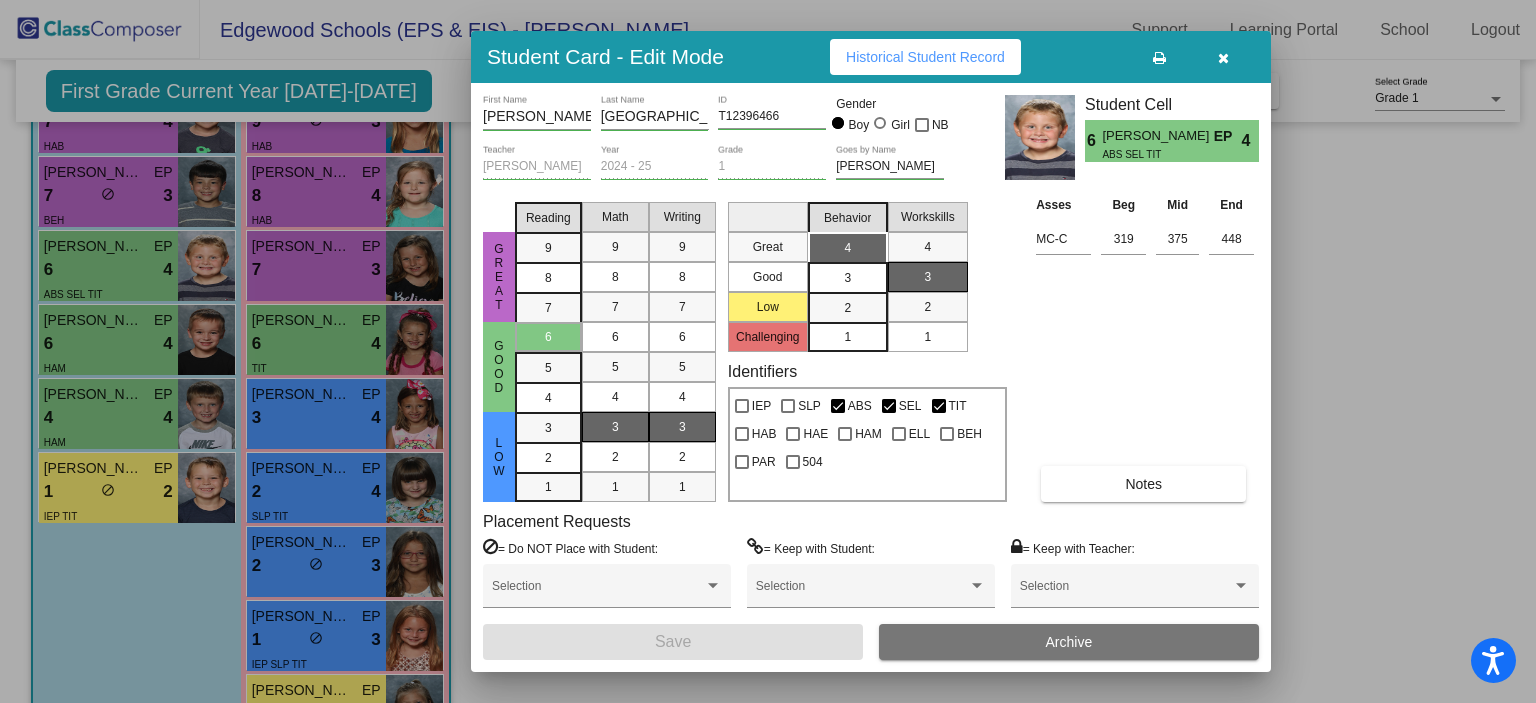 click on "[PERSON_NAME] First Name [GEOGRAPHIC_DATA] Last Name T12396466 ID Gender   Boy   Girl   NB [PERSON_NAME] Teacher 2024 - 25 Year 1 Grade [PERSON_NAME] Goes by Name Student Cell 6 [PERSON_NAME] EP ABS SEL TIT 4  Great   Good   Low  Reading 9 8 7 6 5 4 3 2 1 Math 9 8 7 6 5 4 3 2 1 Writing 9 8 7 6 5 4 3 2 1 Great Good Low Challenging Behavior 4 3 2 1 Workskills 4 3 2 1 Identifiers   IEP   SLP   ABS   SEL   TIT   HAB   [PERSON_NAME]   ELL   BEH   PAR   504 Asses Beg Mid End MC-C 319 375 448  Notes  Placement Requests  = Do NOT Place with Student:   Selection  = Keep with Student:   Selection  = Keep with Teacher:   Selection  Save   Archive" at bounding box center (871, 377) 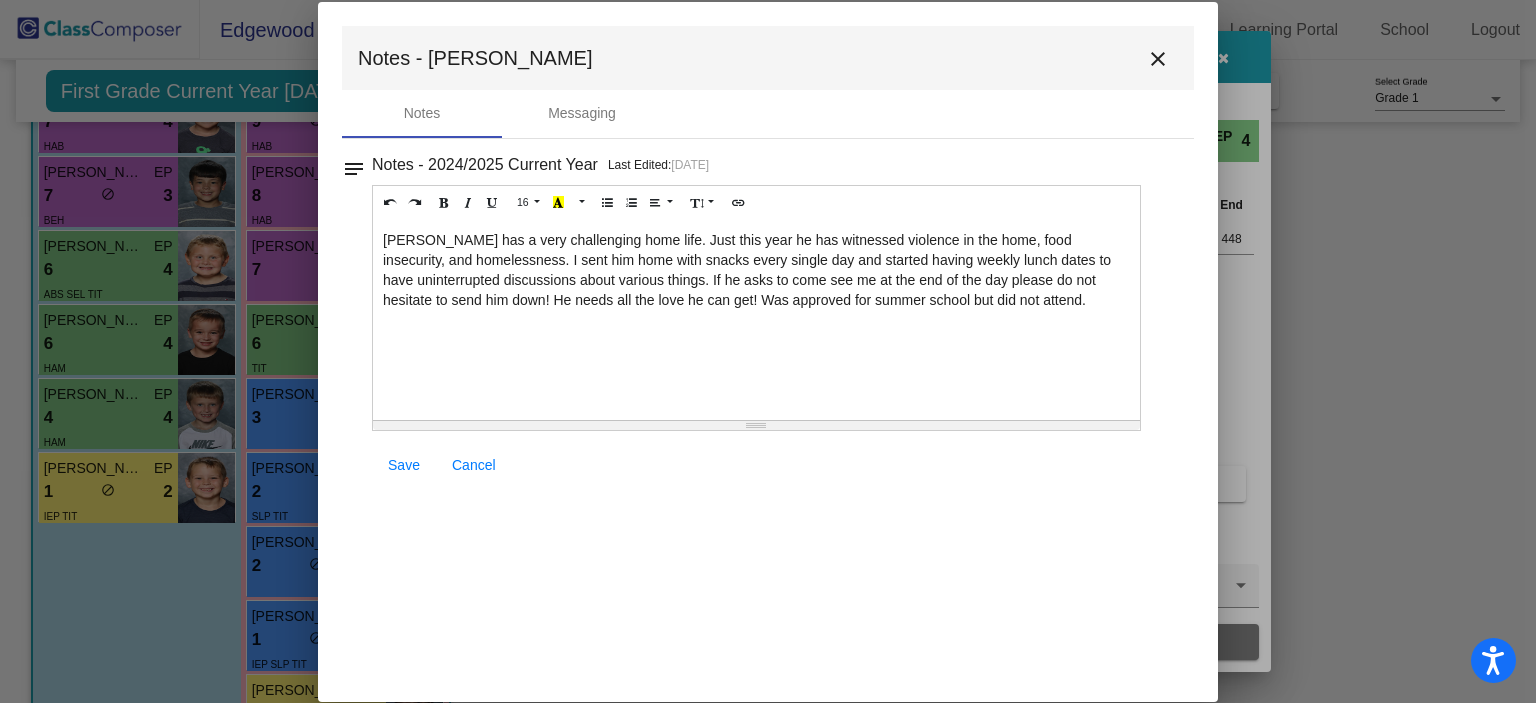 click on "Save" at bounding box center (404, 465) 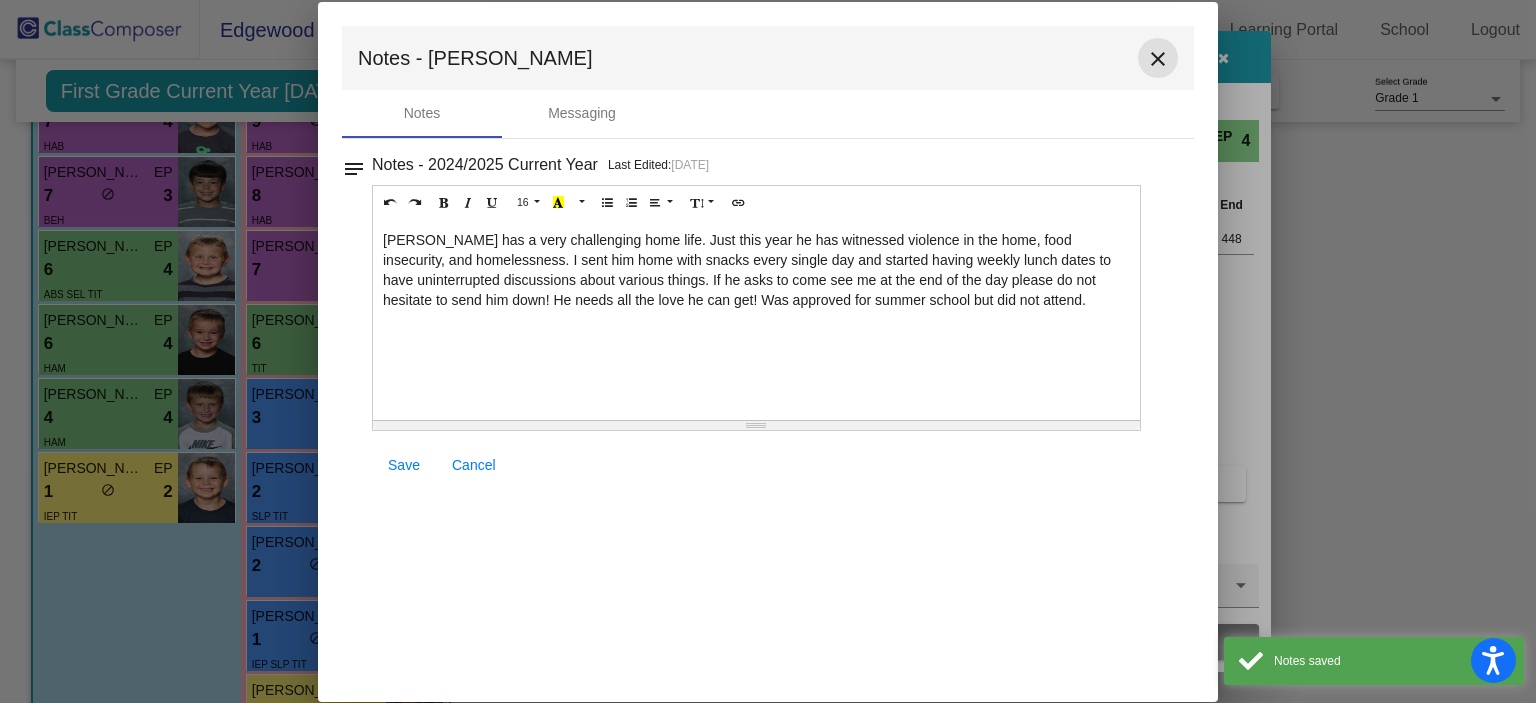 click on "close" at bounding box center (1158, 59) 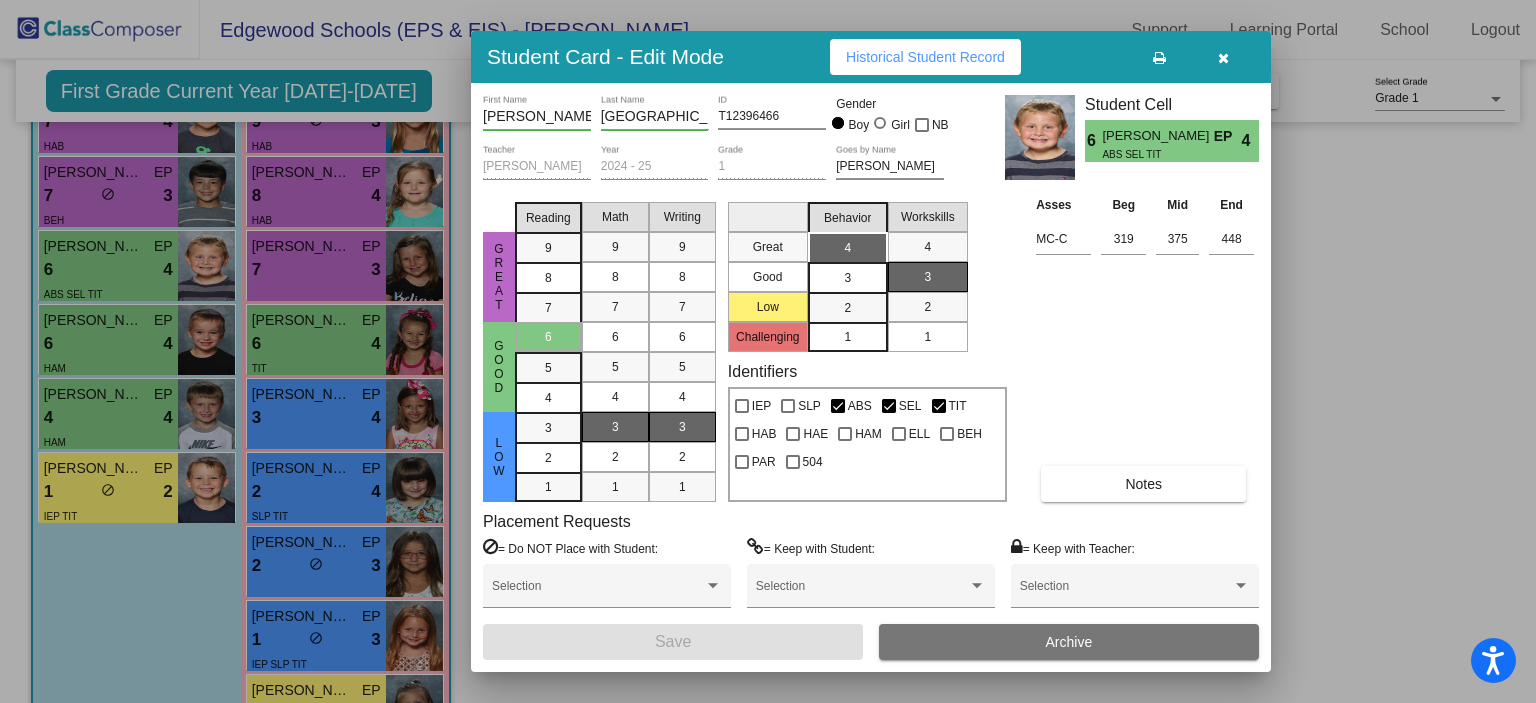 click at bounding box center (1223, 58) 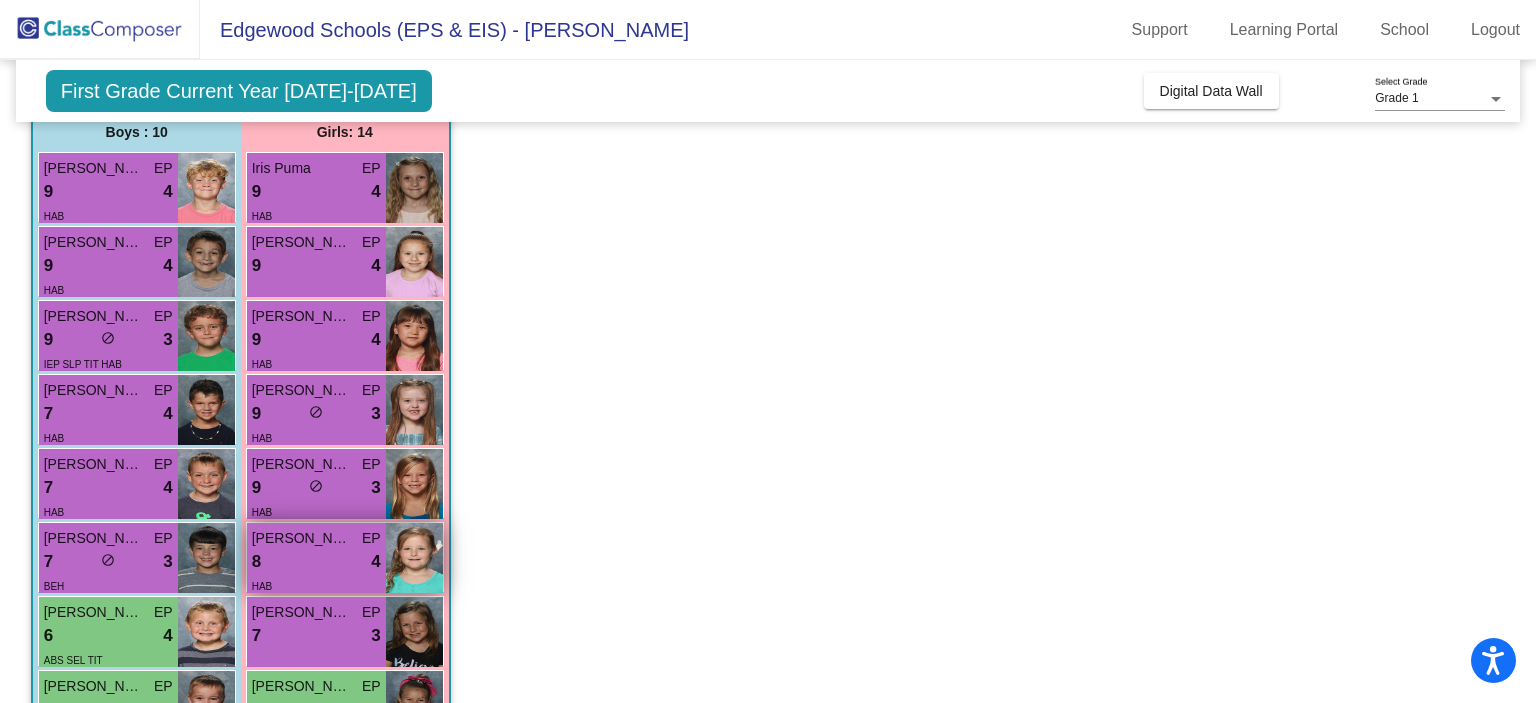 scroll, scrollTop: 156, scrollLeft: 0, axis: vertical 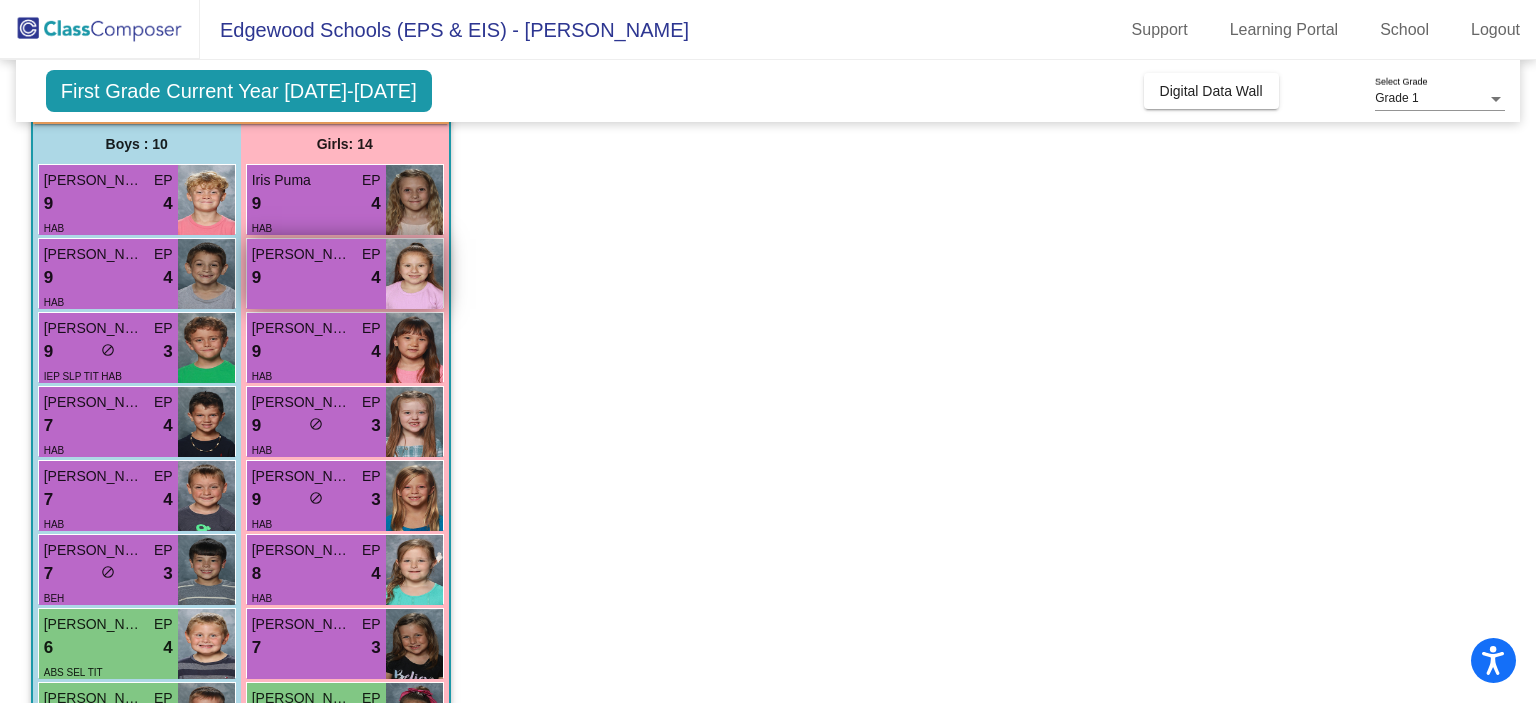 click on "9 lock do_not_disturb_alt 4" at bounding box center [316, 278] 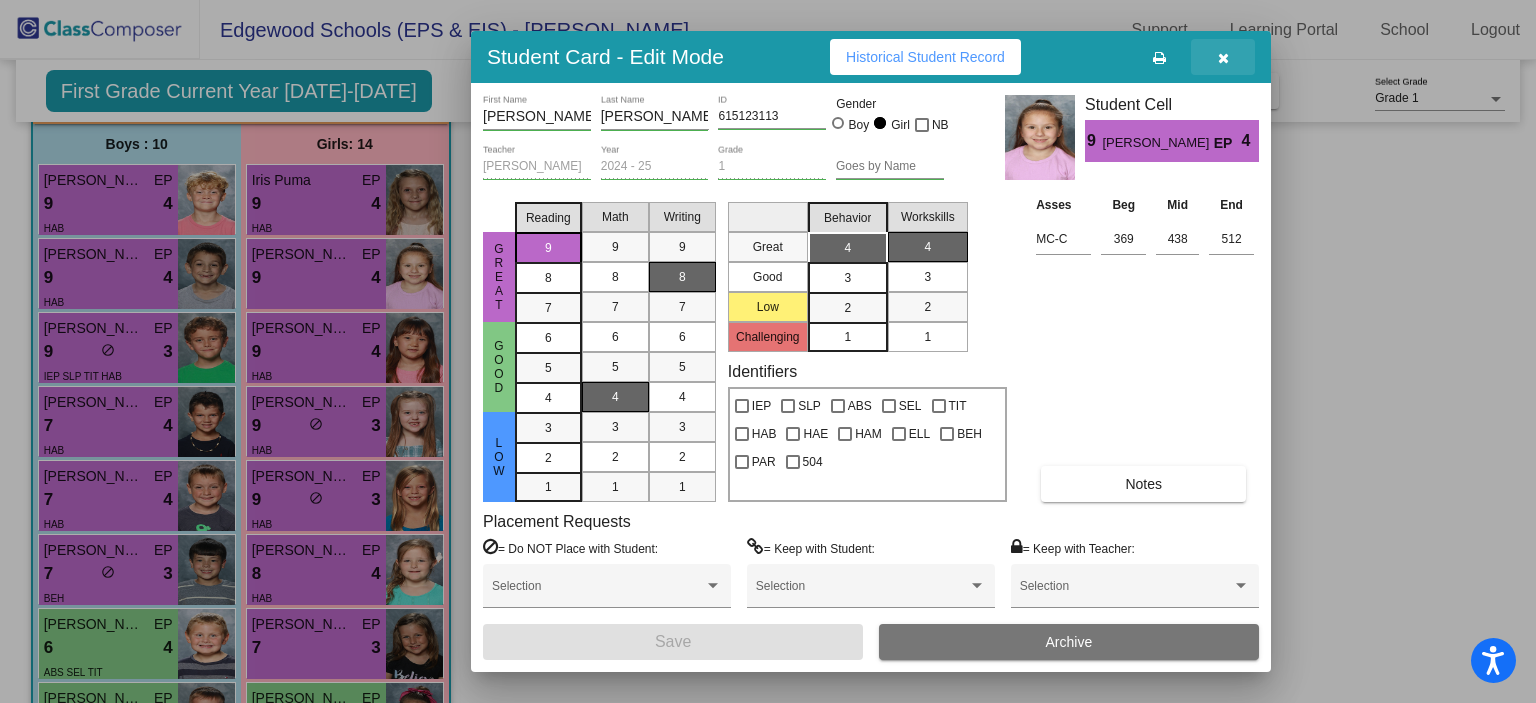 click at bounding box center [1223, 58] 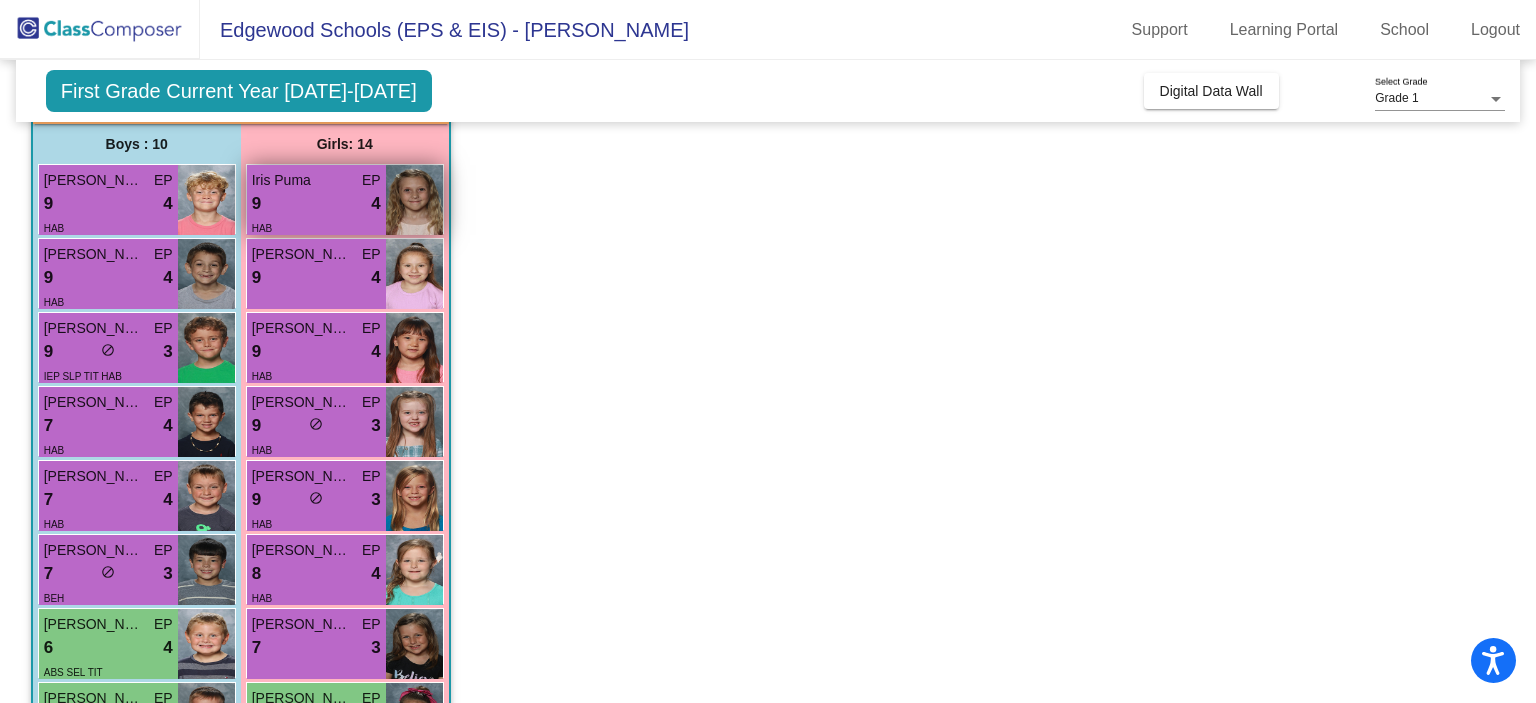 click on "9 lock do_not_disturb_alt 4" at bounding box center [316, 204] 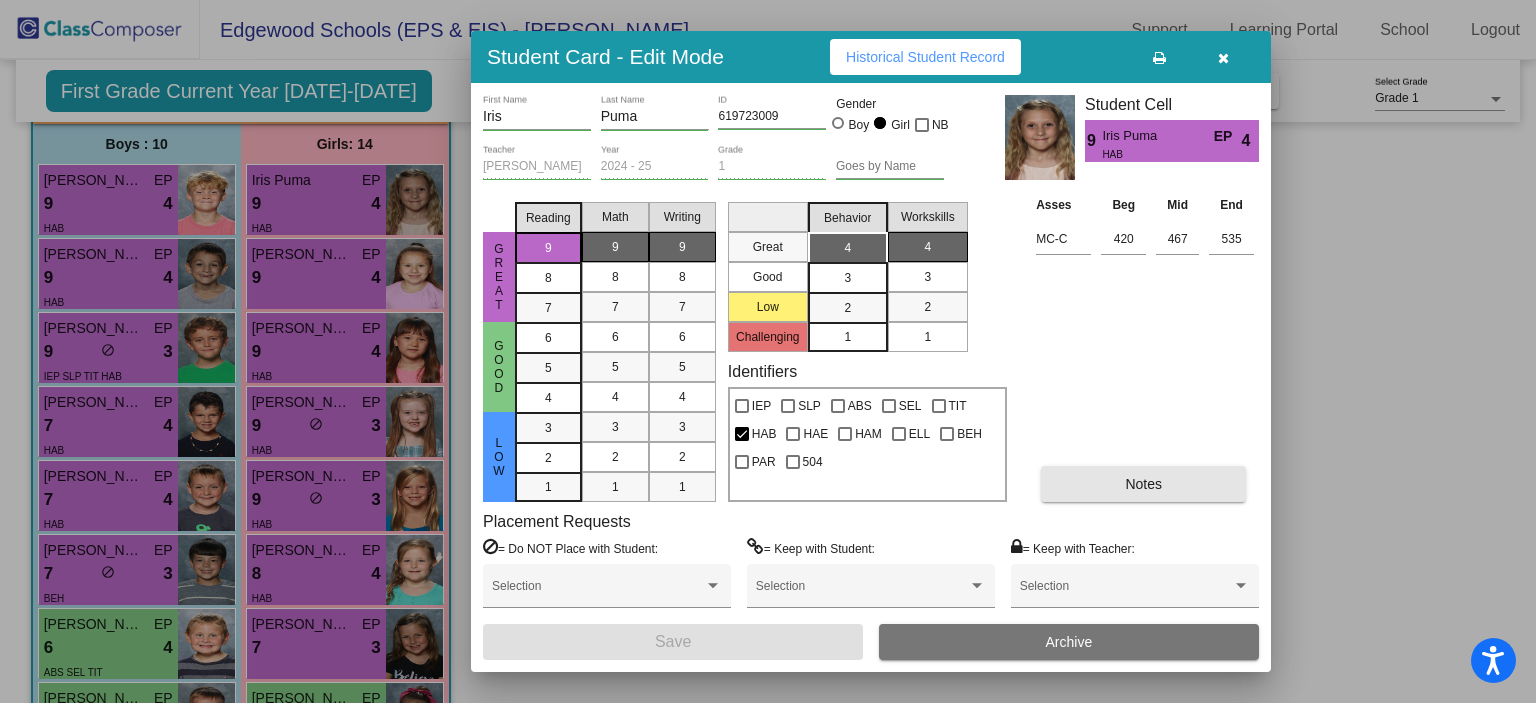 click on "Notes" at bounding box center [1143, 484] 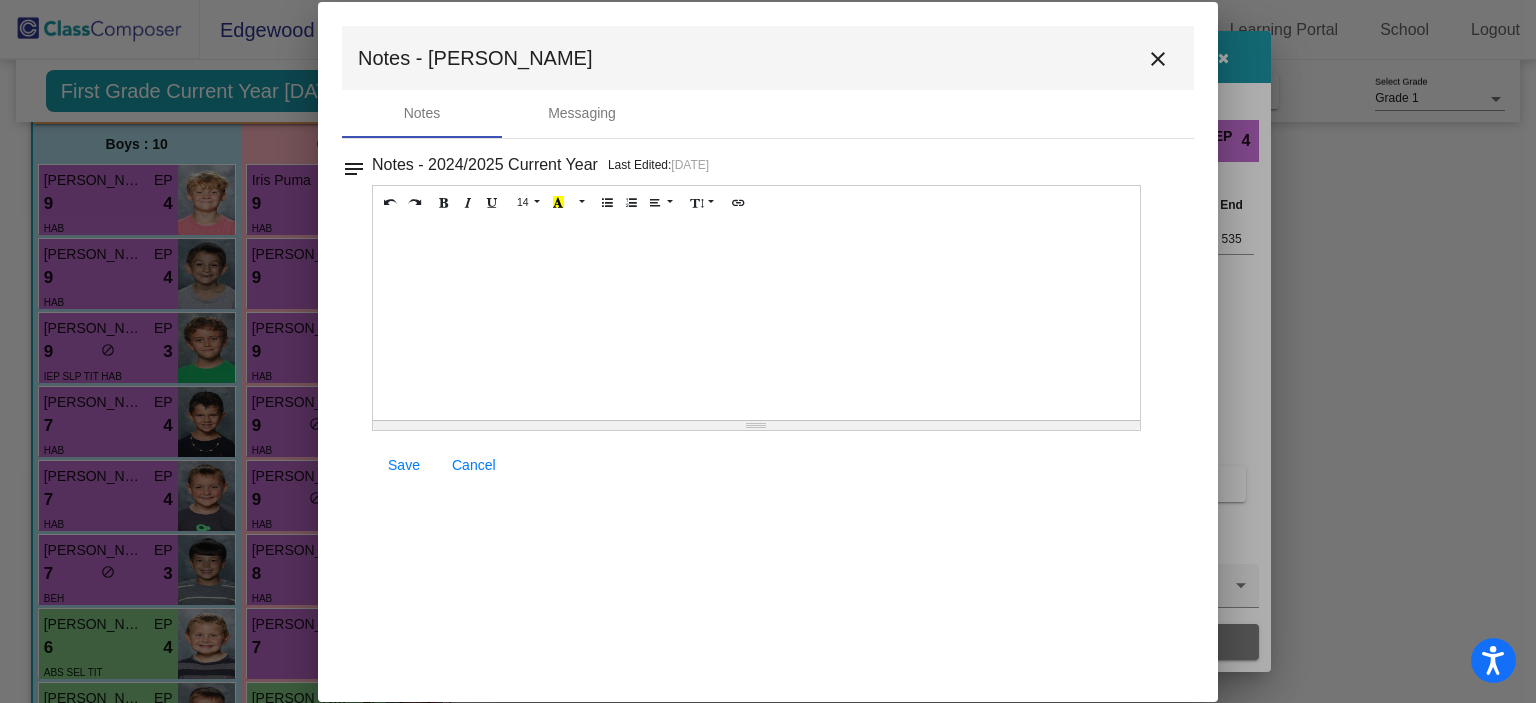click on "close" at bounding box center (1158, 58) 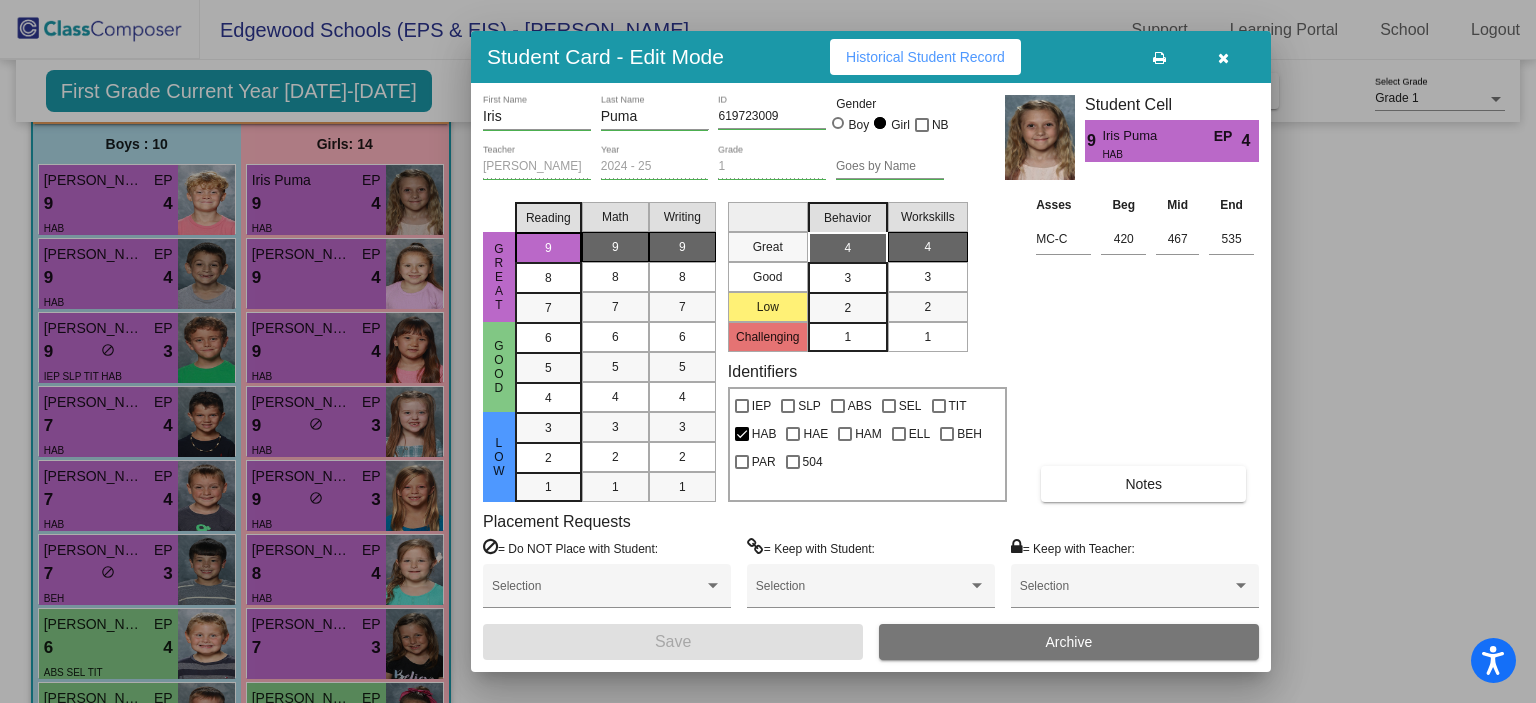 click at bounding box center [1223, 58] 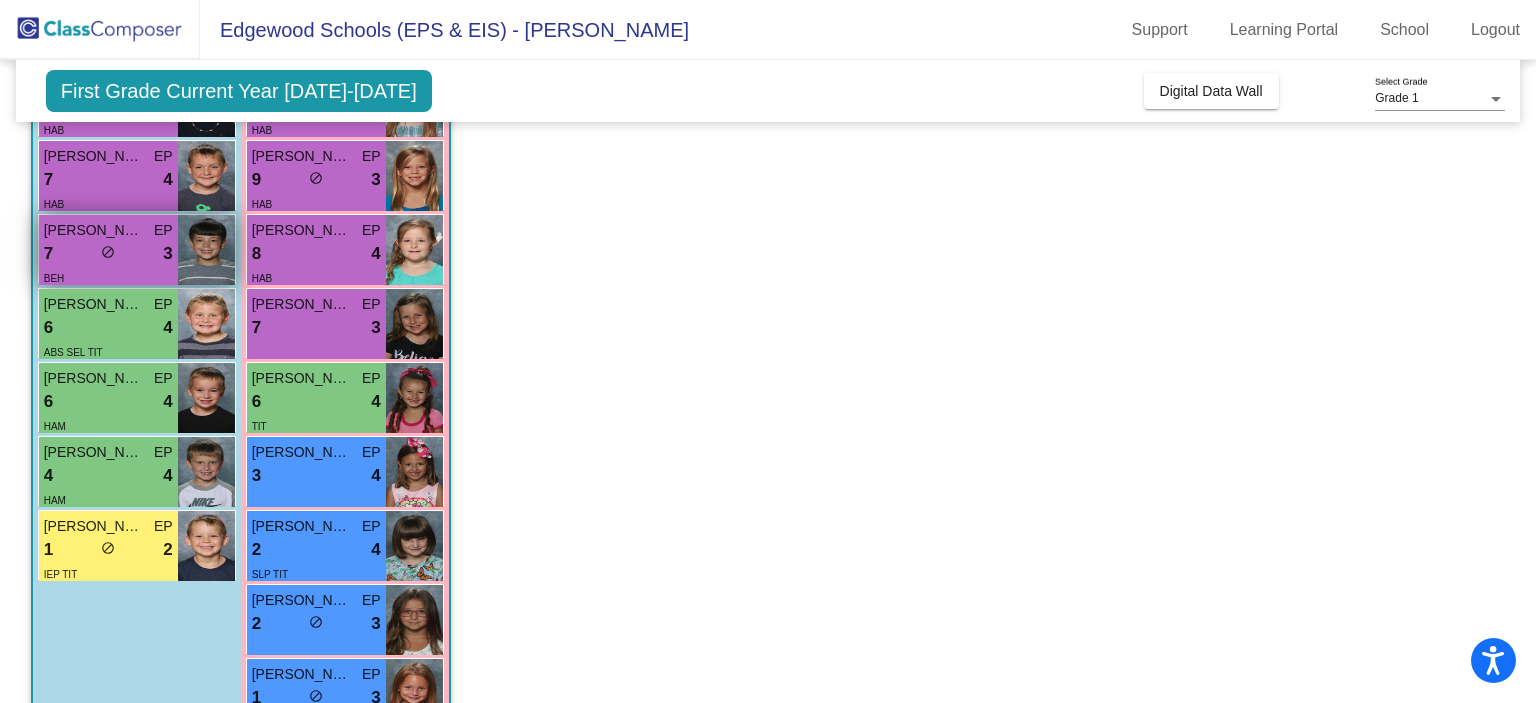 scroll, scrollTop: 476, scrollLeft: 0, axis: vertical 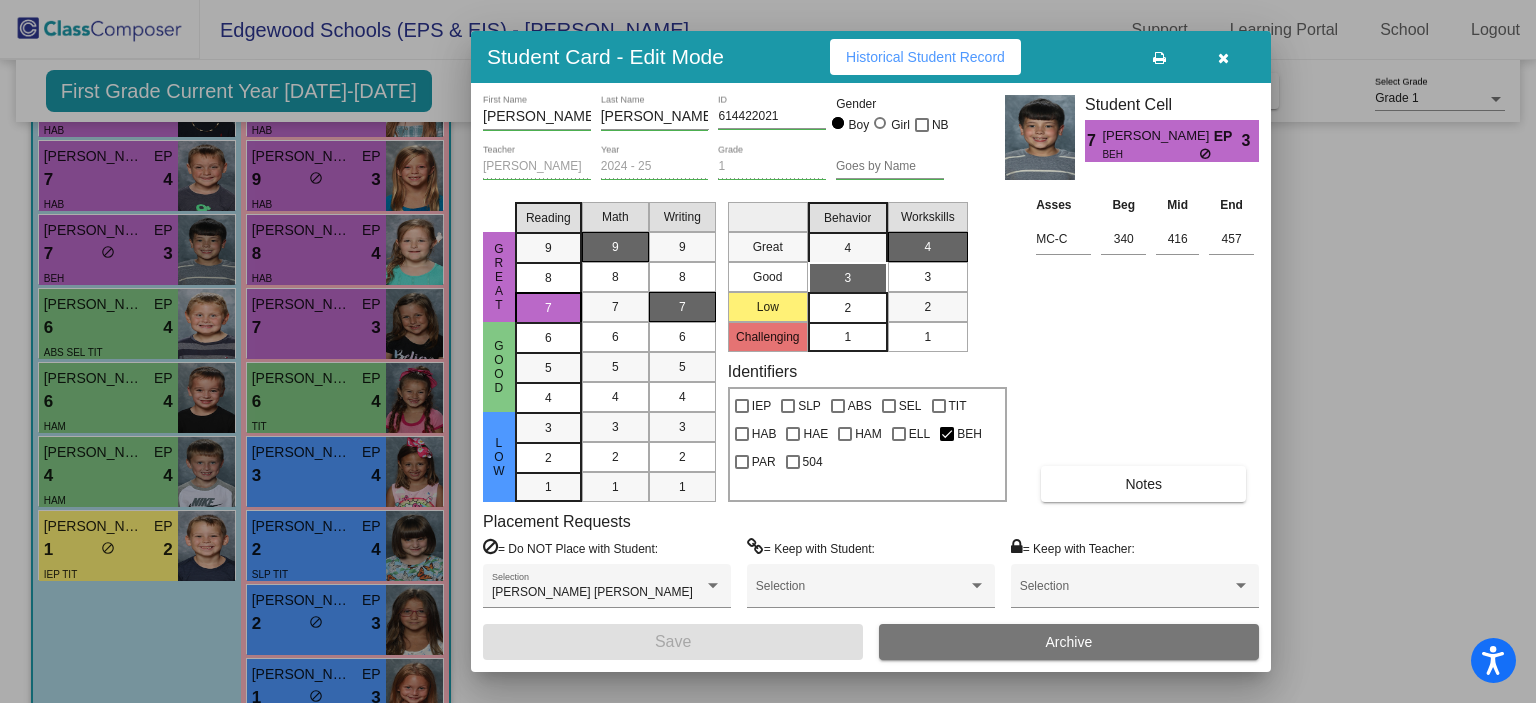 click on "2" at bounding box center (847, 308) 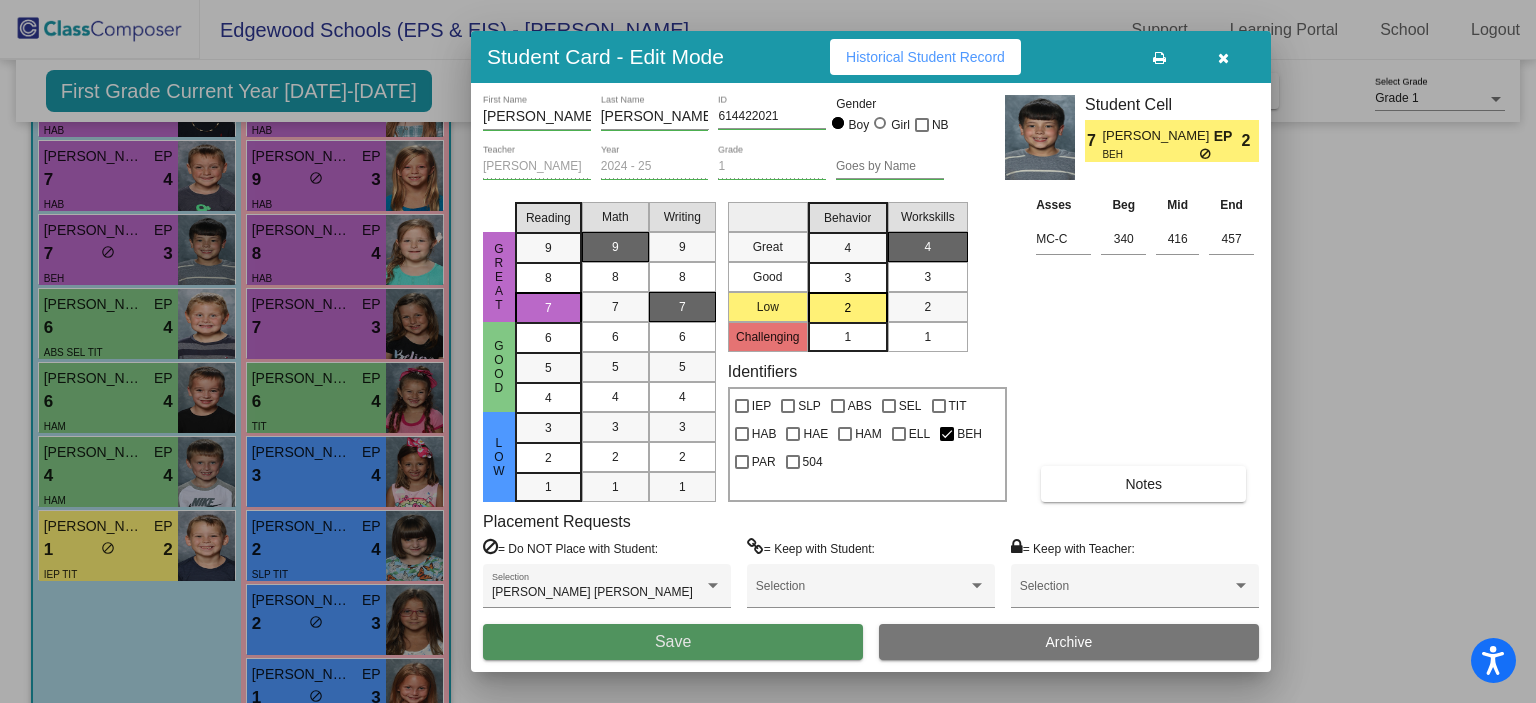 click on "Save" at bounding box center (673, 642) 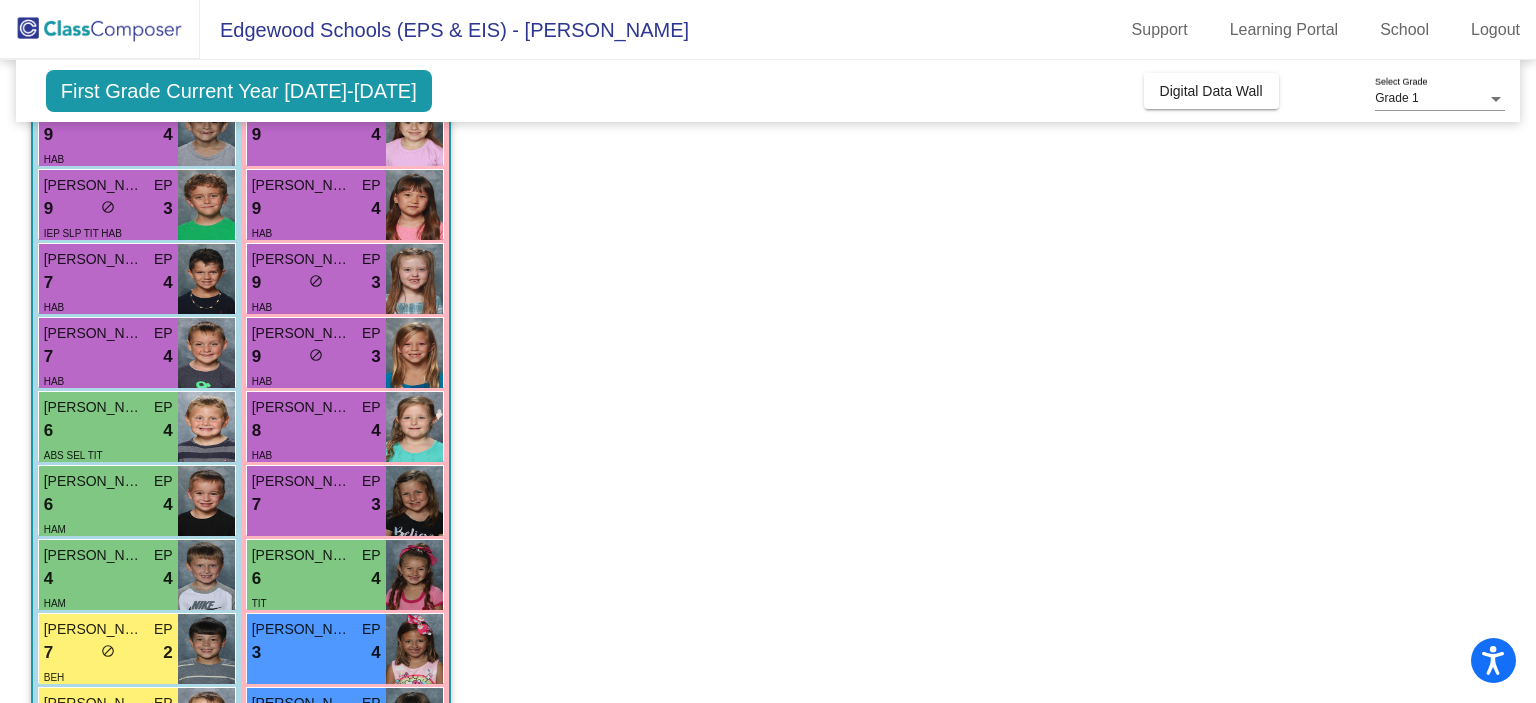 scroll, scrollTop: 296, scrollLeft: 0, axis: vertical 